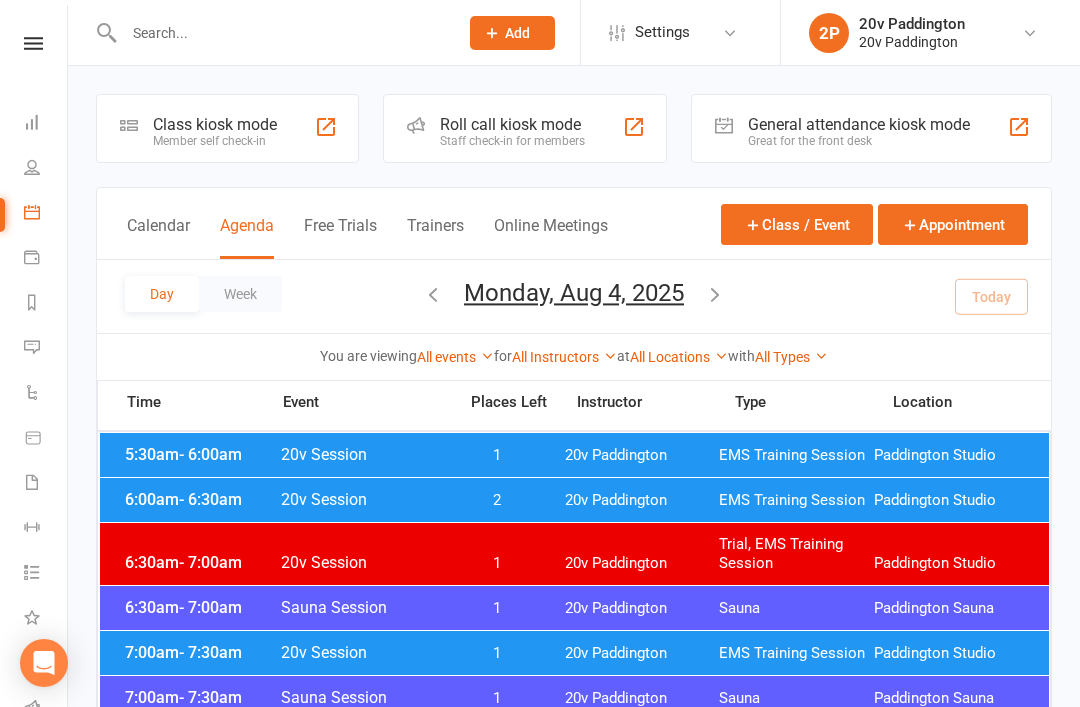 scroll, scrollTop: 1071, scrollLeft: 0, axis: vertical 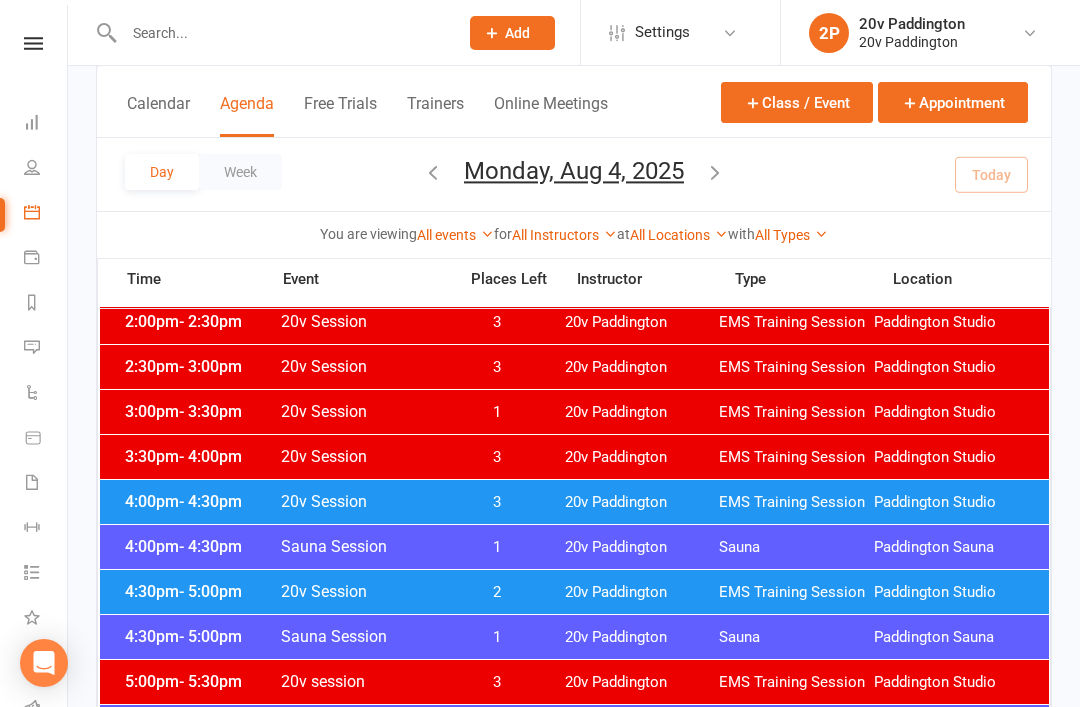 click on "20v Paddington" at bounding box center (642, 592) 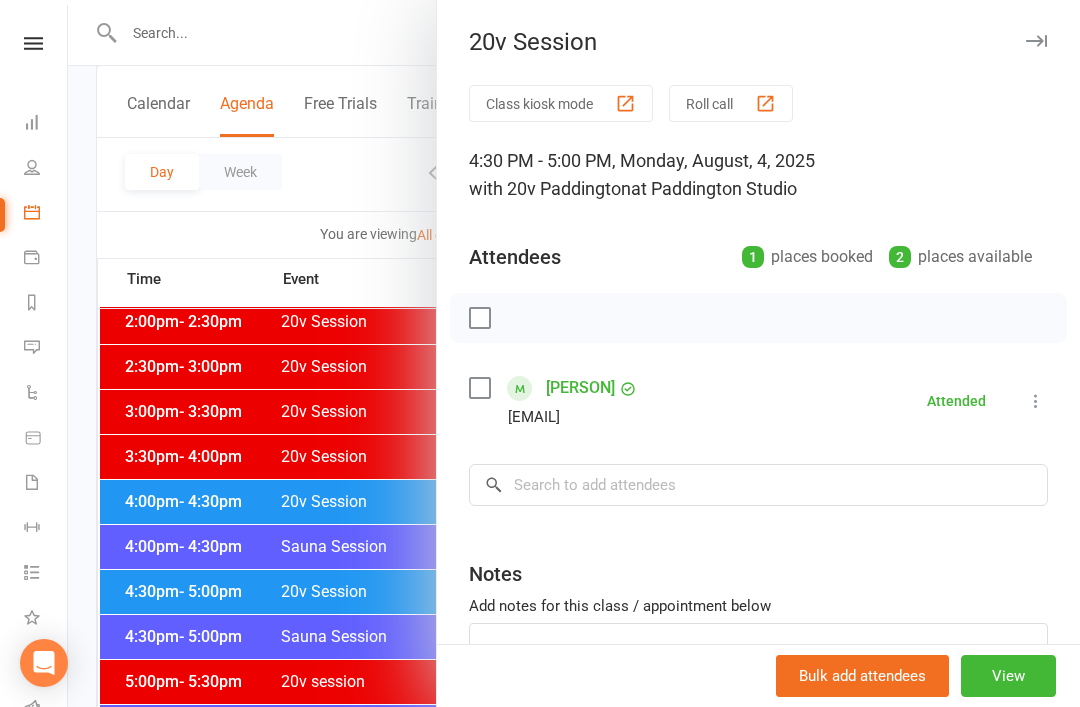 click at bounding box center (574, 353) 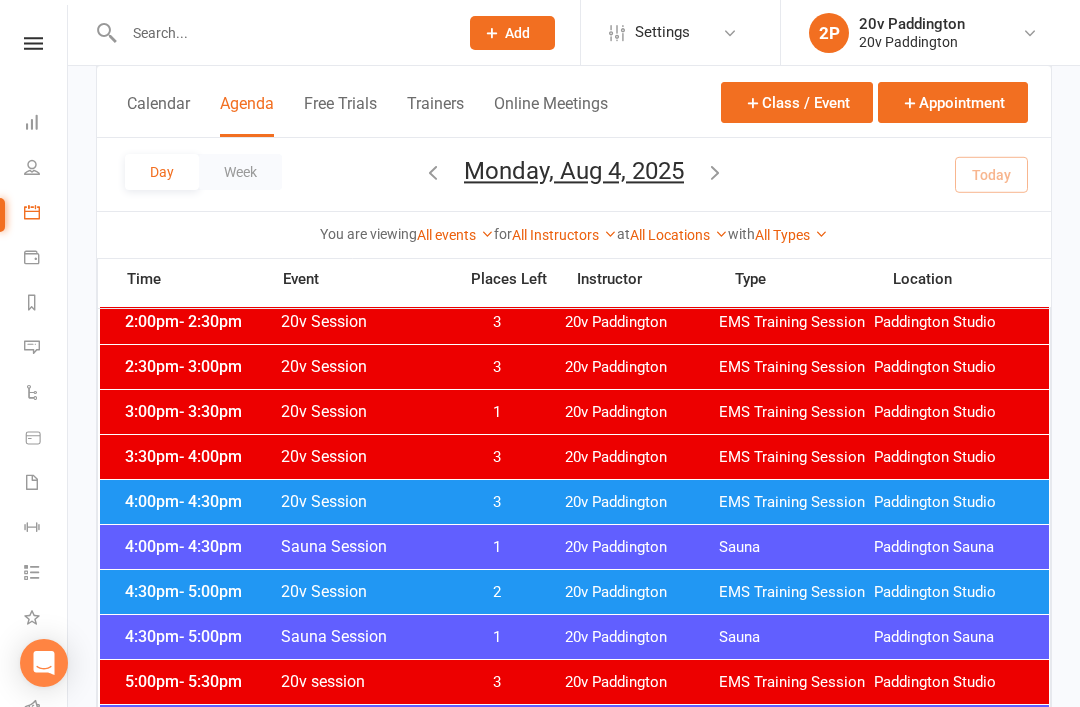 click on "Messages   1" at bounding box center (46, 349) 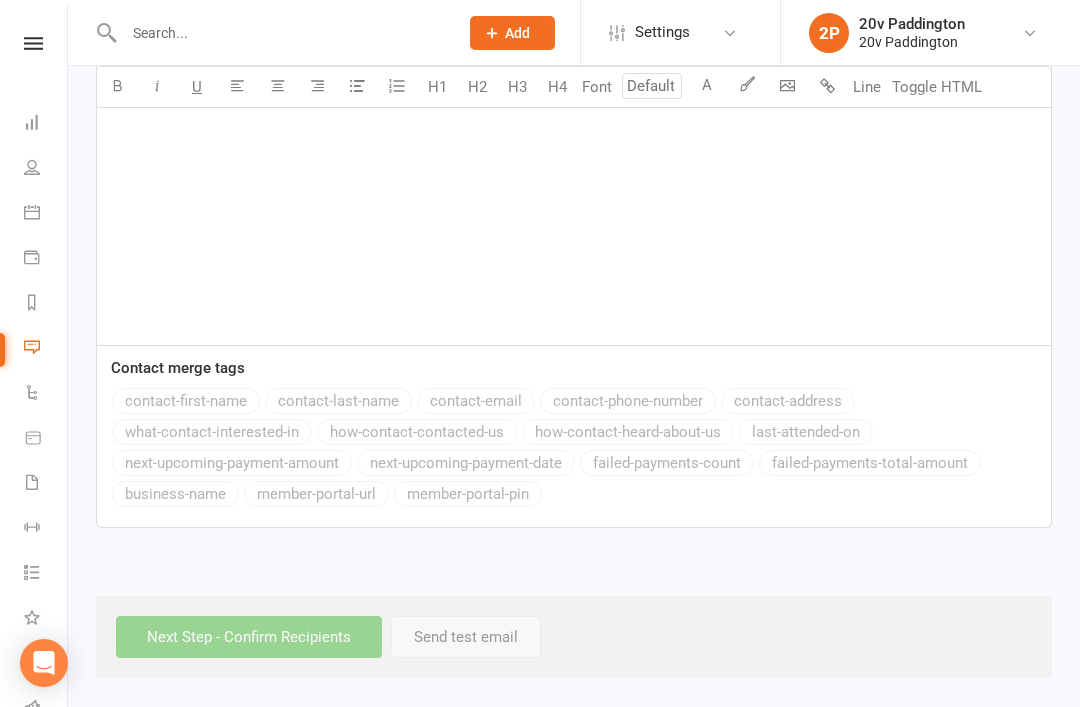 scroll, scrollTop: 0, scrollLeft: 0, axis: both 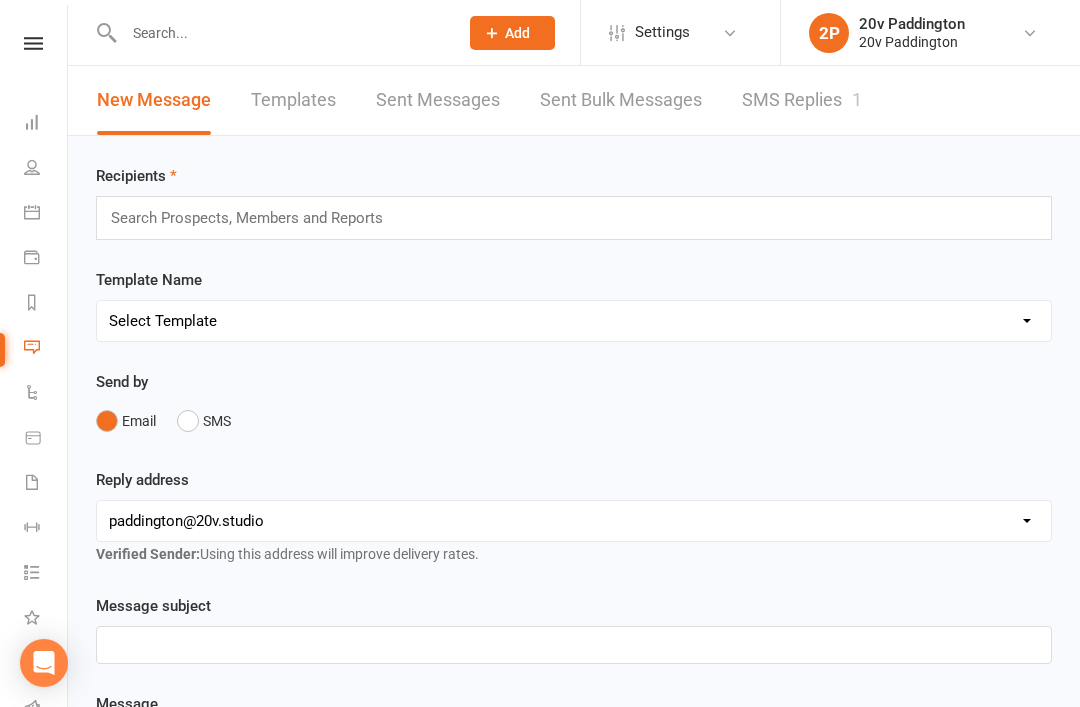 click on "SMS Replies  1" at bounding box center (802, 100) 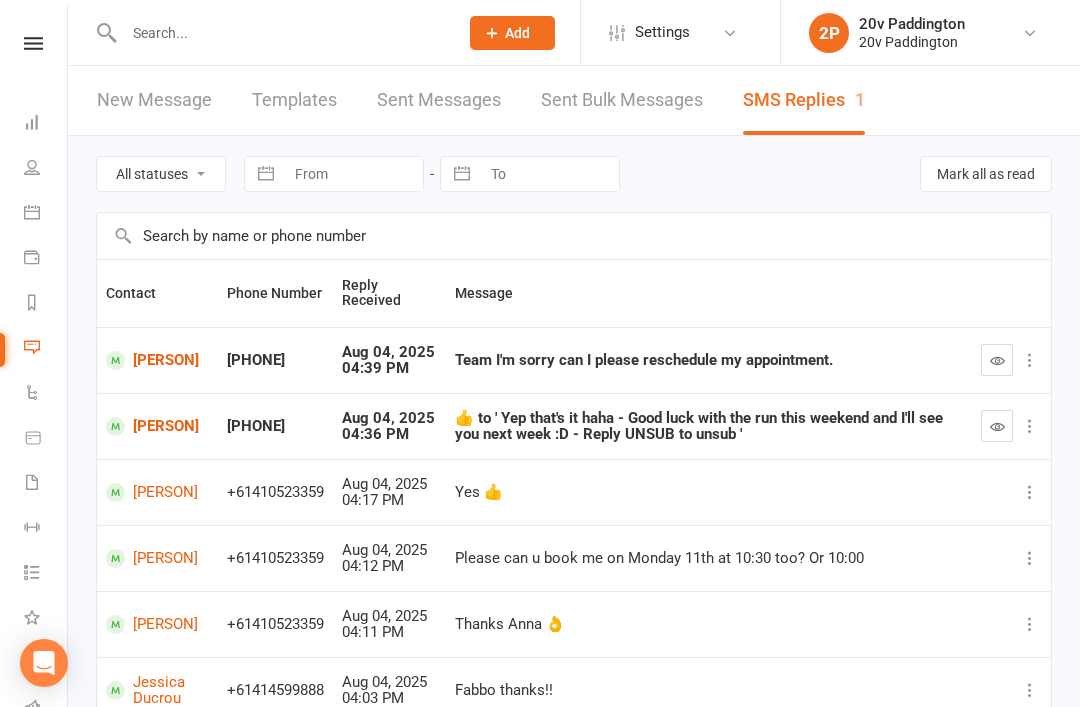 click on "[PERSON]" at bounding box center [157, 360] 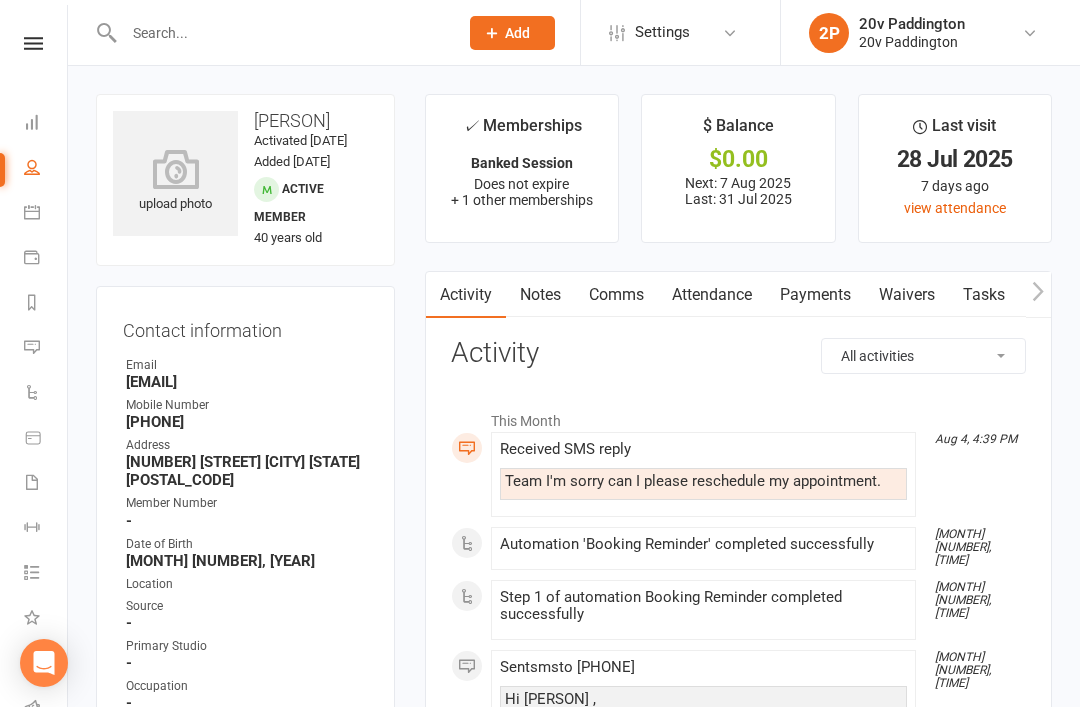click on "Comms" at bounding box center [616, 295] 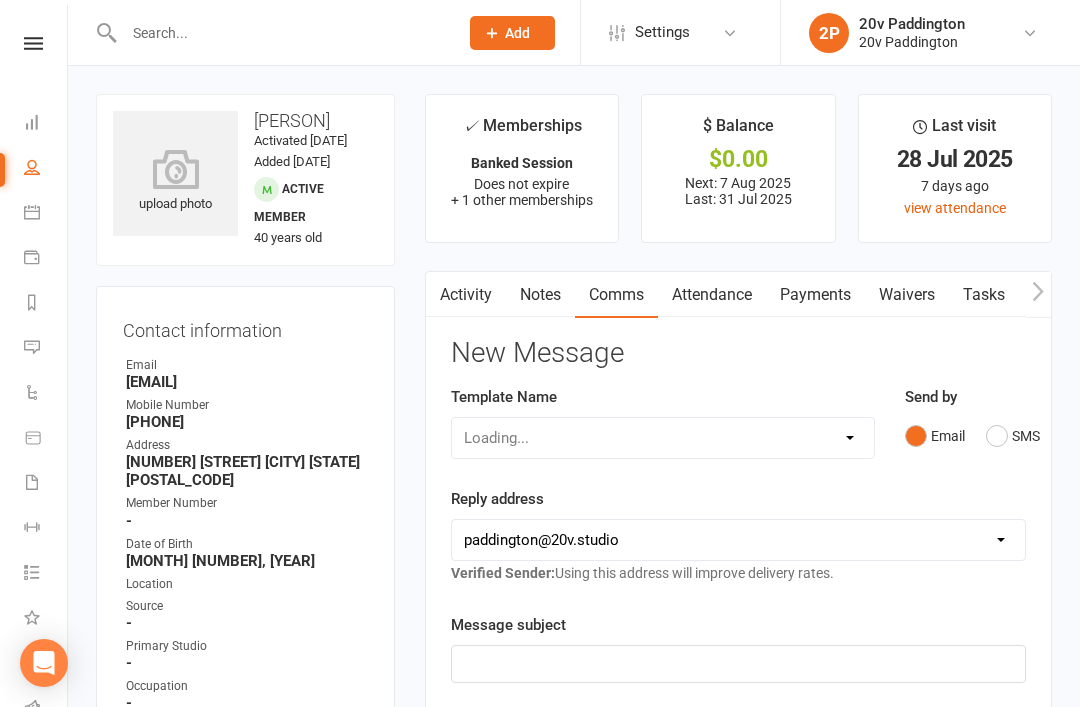 click on "SMS" at bounding box center (1013, 436) 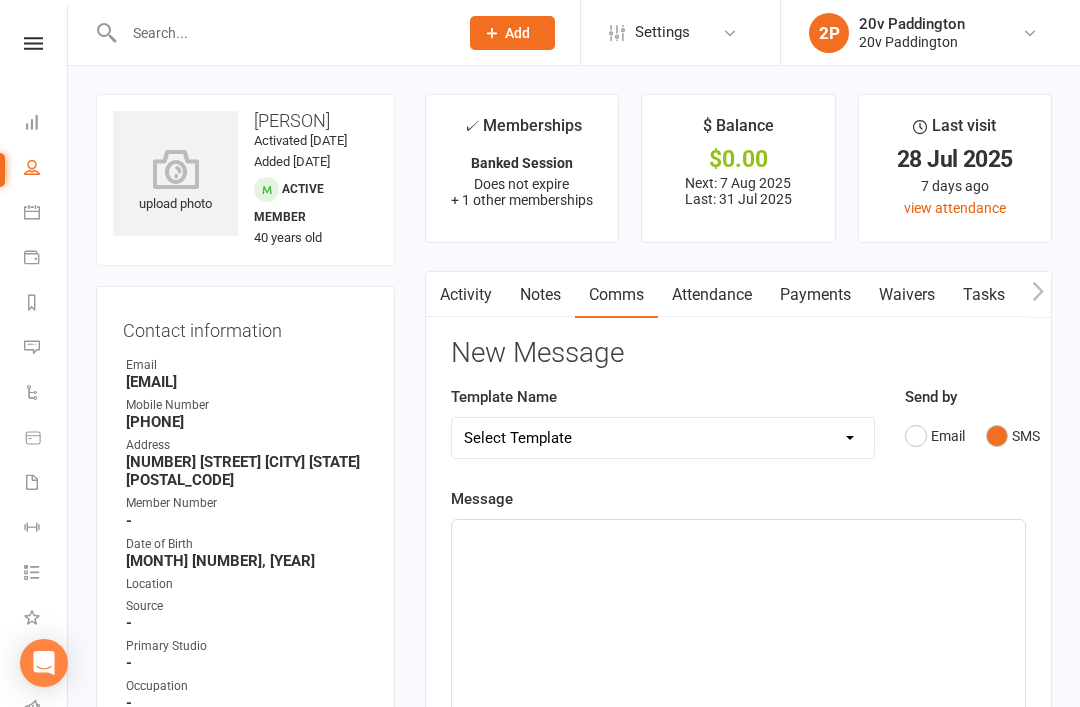click on "﻿" 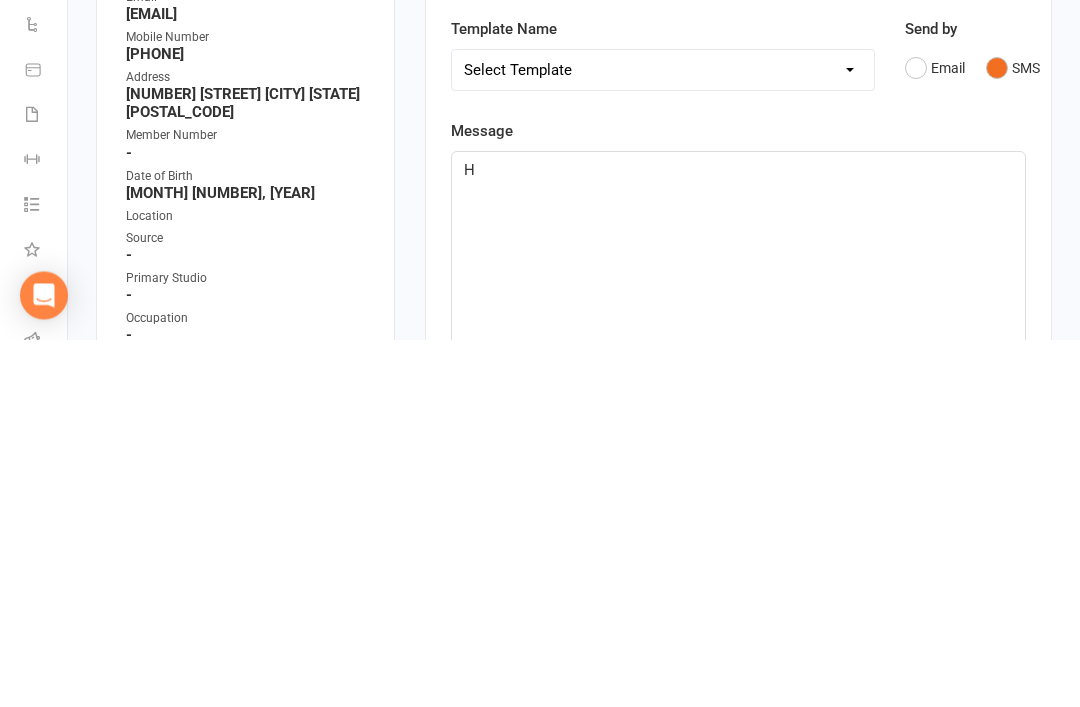 type 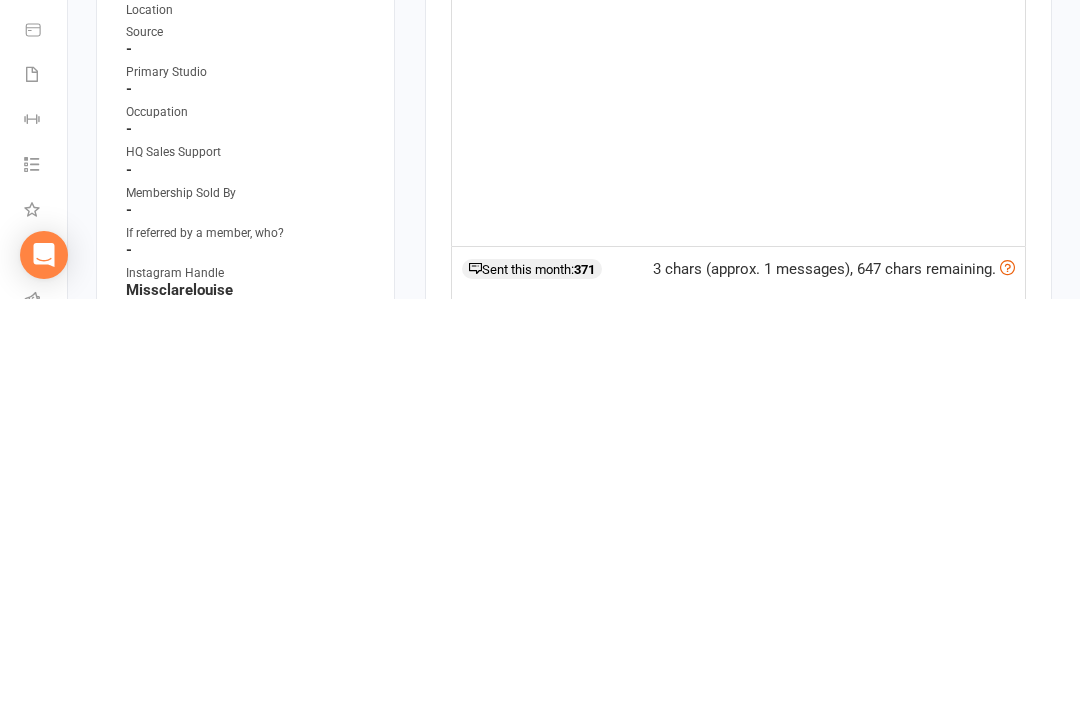 scroll, scrollTop: 211, scrollLeft: 0, axis: vertical 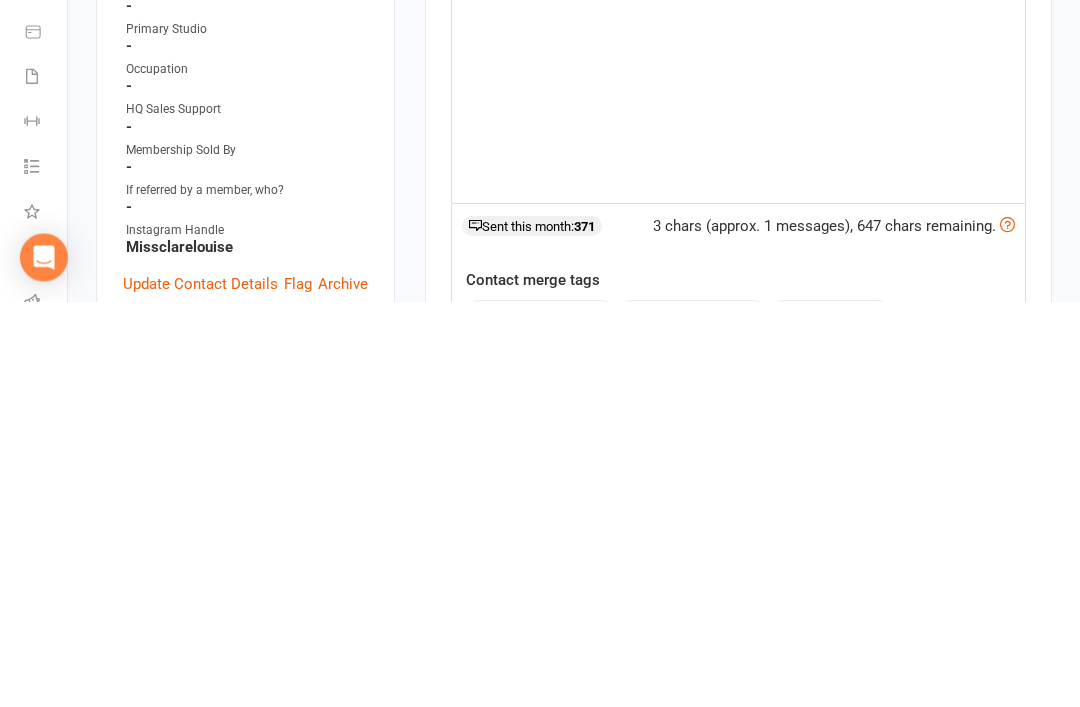 click on "contact-first-name" 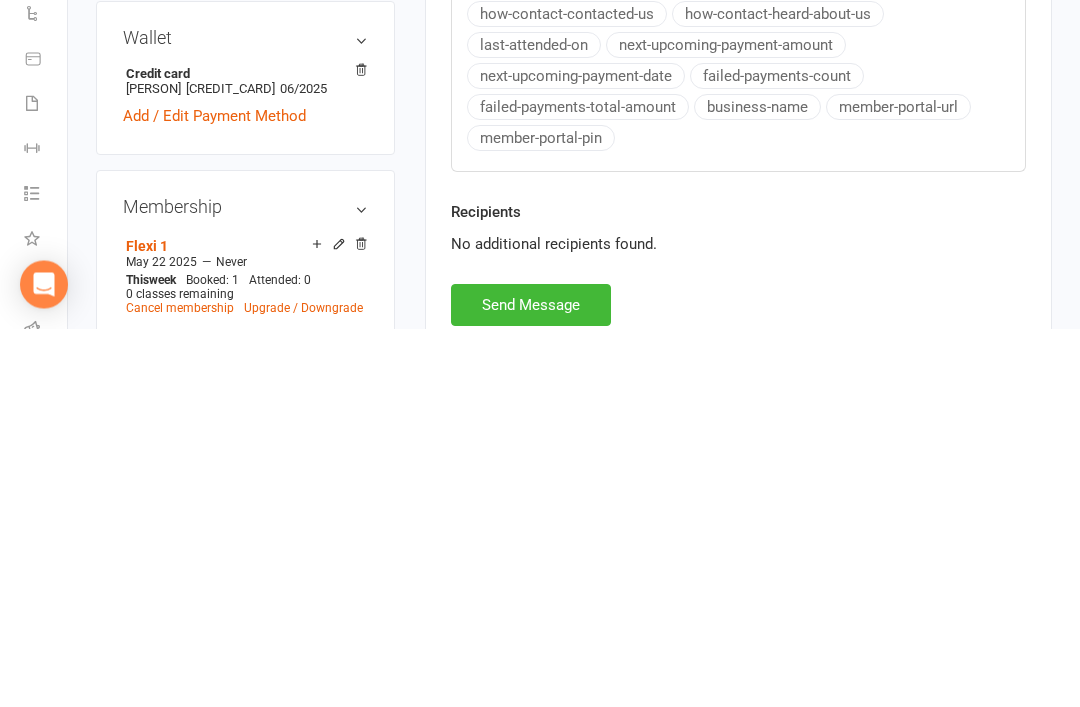 click on "Send Message" at bounding box center [531, 684] 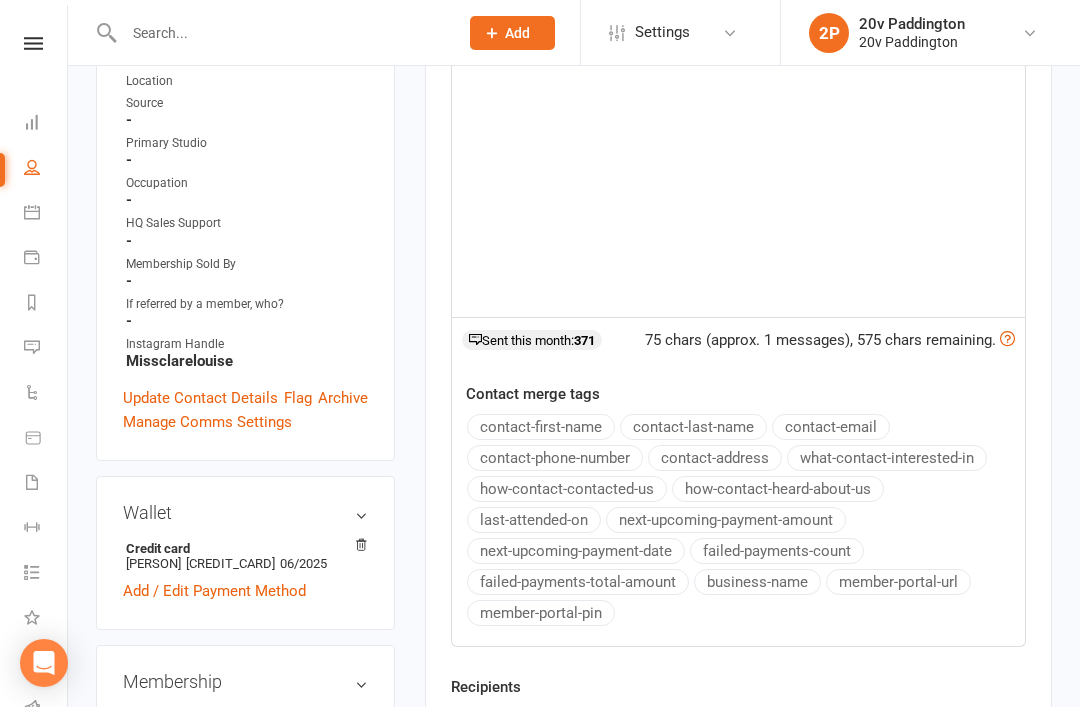 scroll, scrollTop: 0, scrollLeft: 0, axis: both 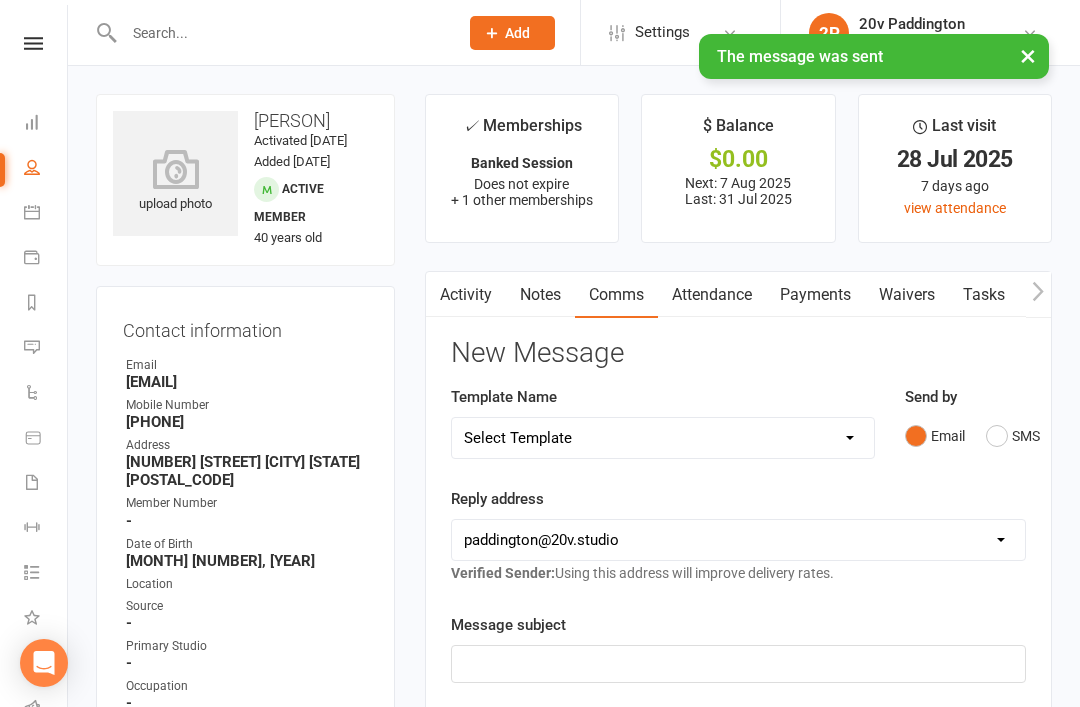 click on "Attendance" at bounding box center (712, 295) 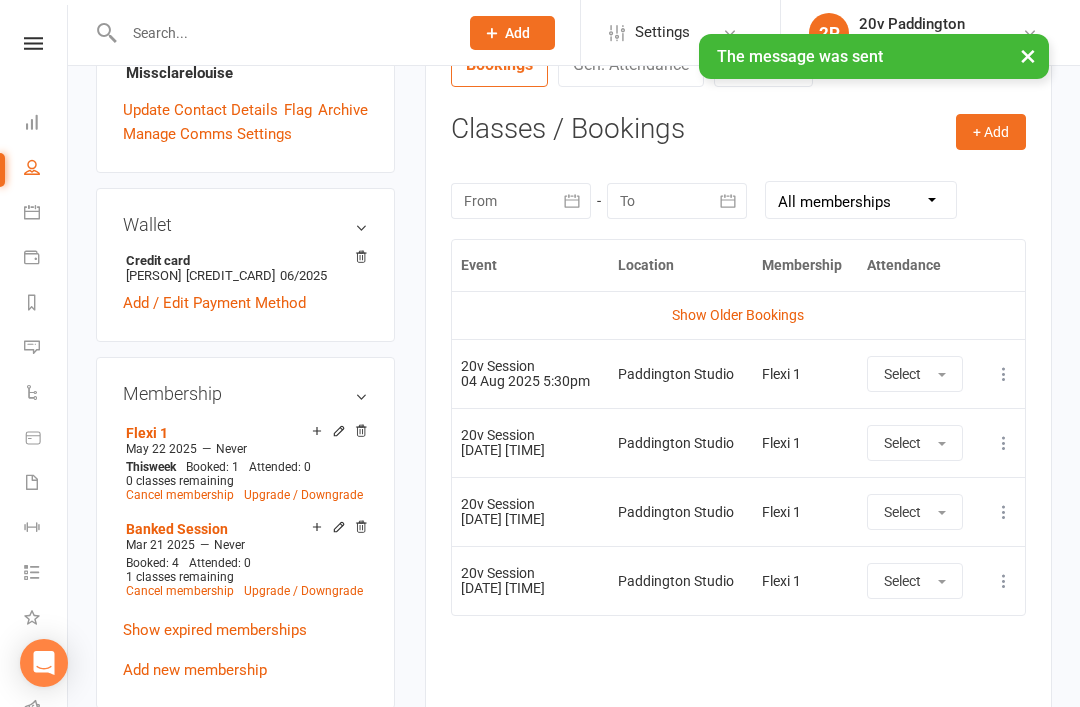 scroll, scrollTop: 802, scrollLeft: 0, axis: vertical 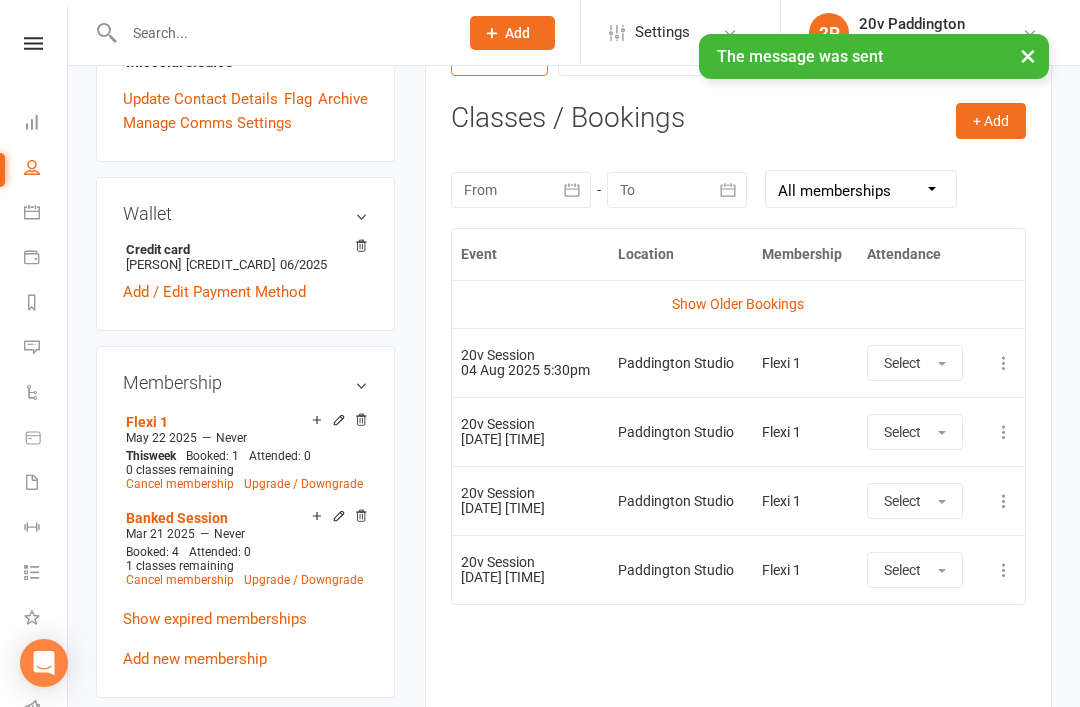 click at bounding box center (1004, 363) 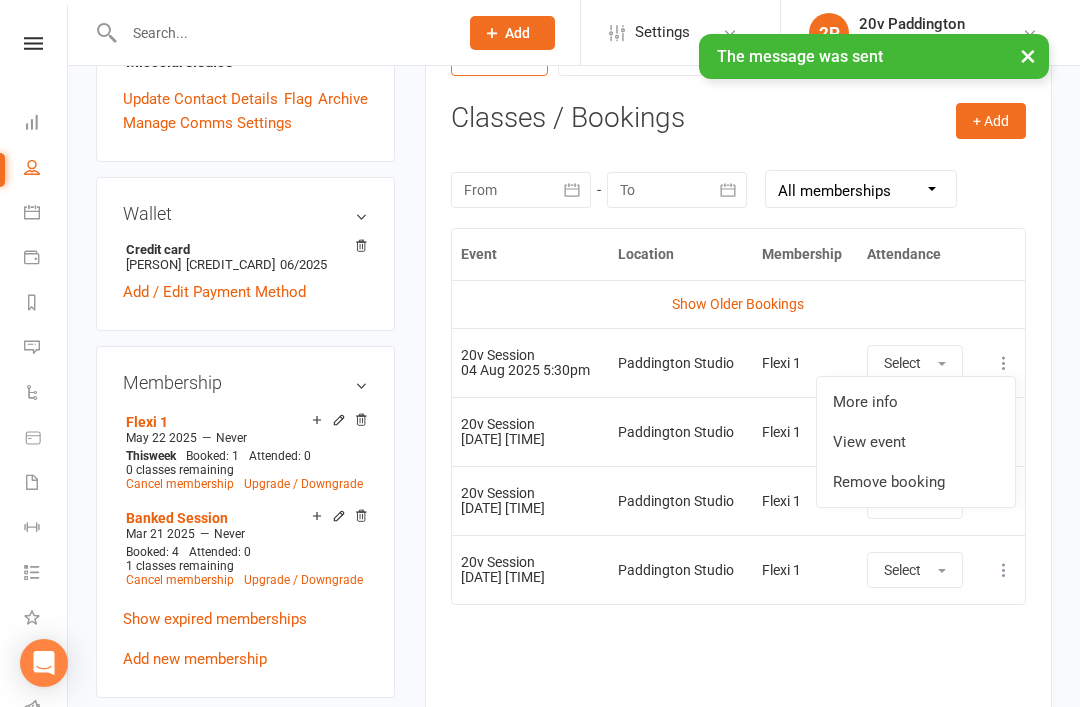 click on "Remove booking" at bounding box center [916, 482] 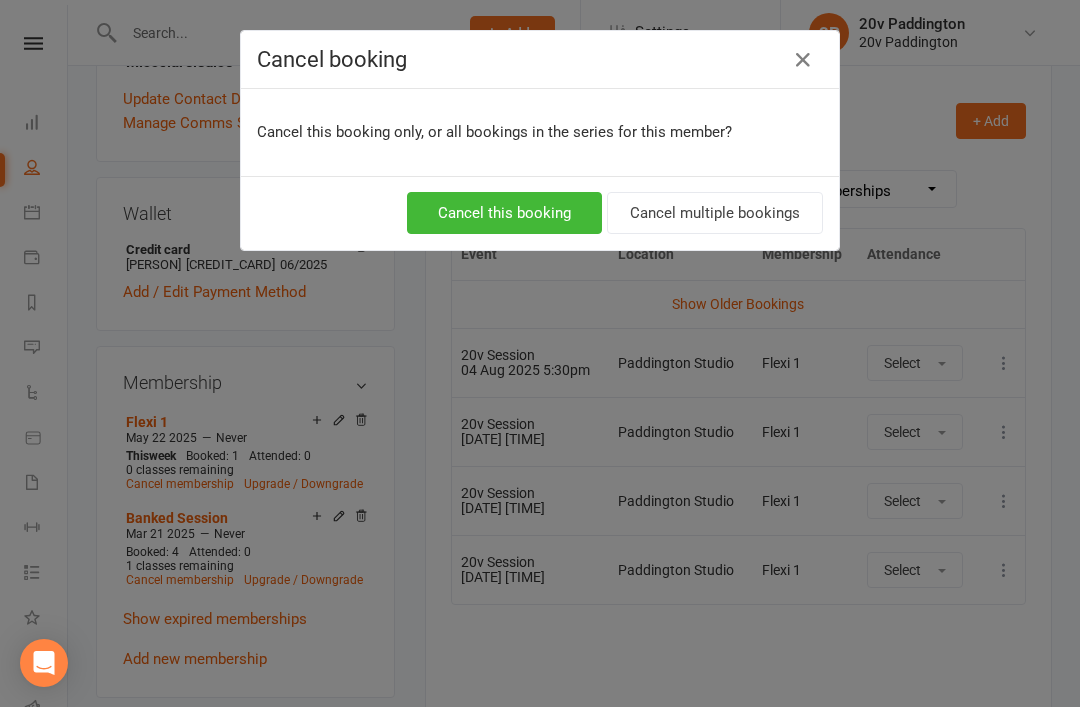 click on "Cancel this booking" at bounding box center [504, 213] 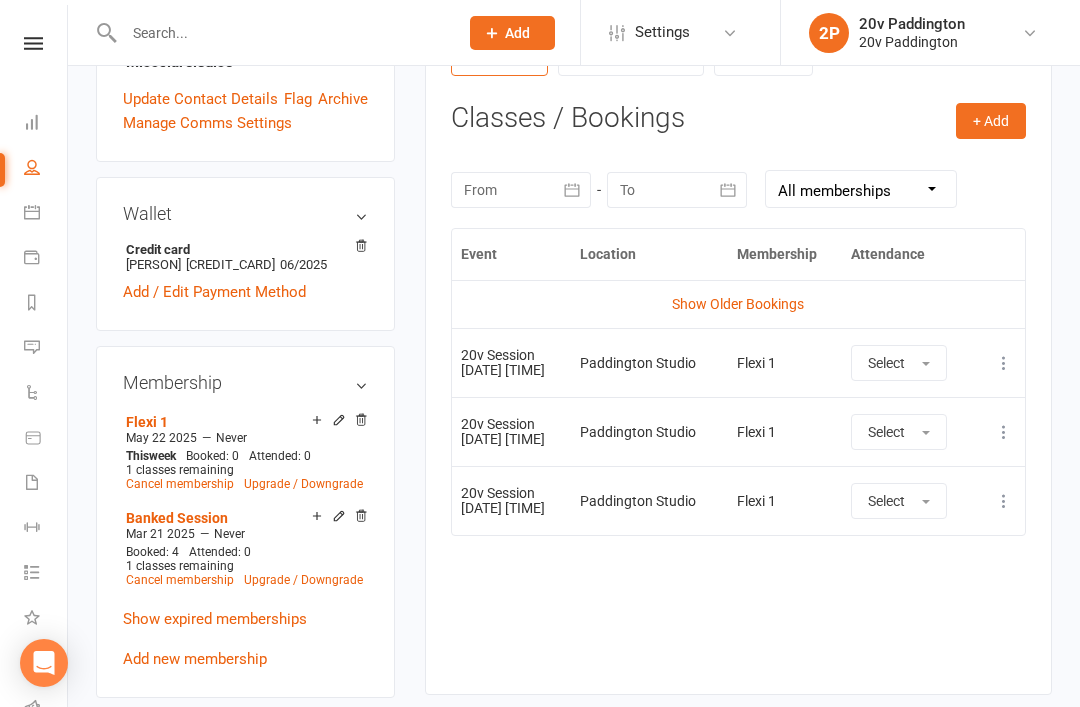 click on "Payments" at bounding box center [46, 259] 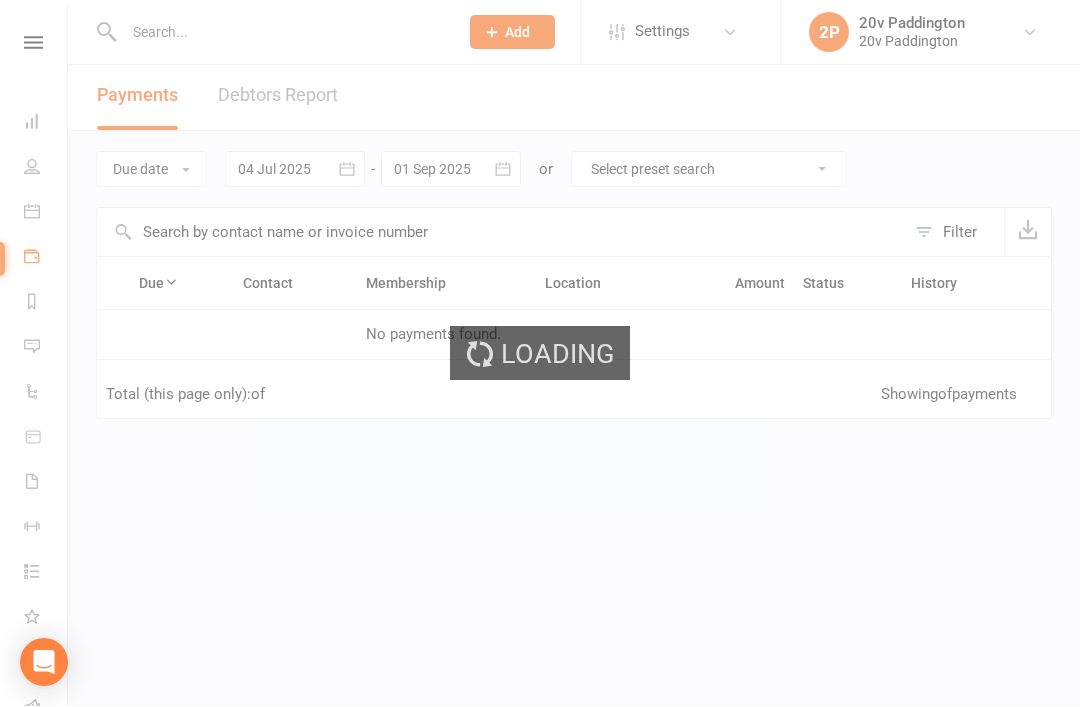 scroll, scrollTop: 19, scrollLeft: 0, axis: vertical 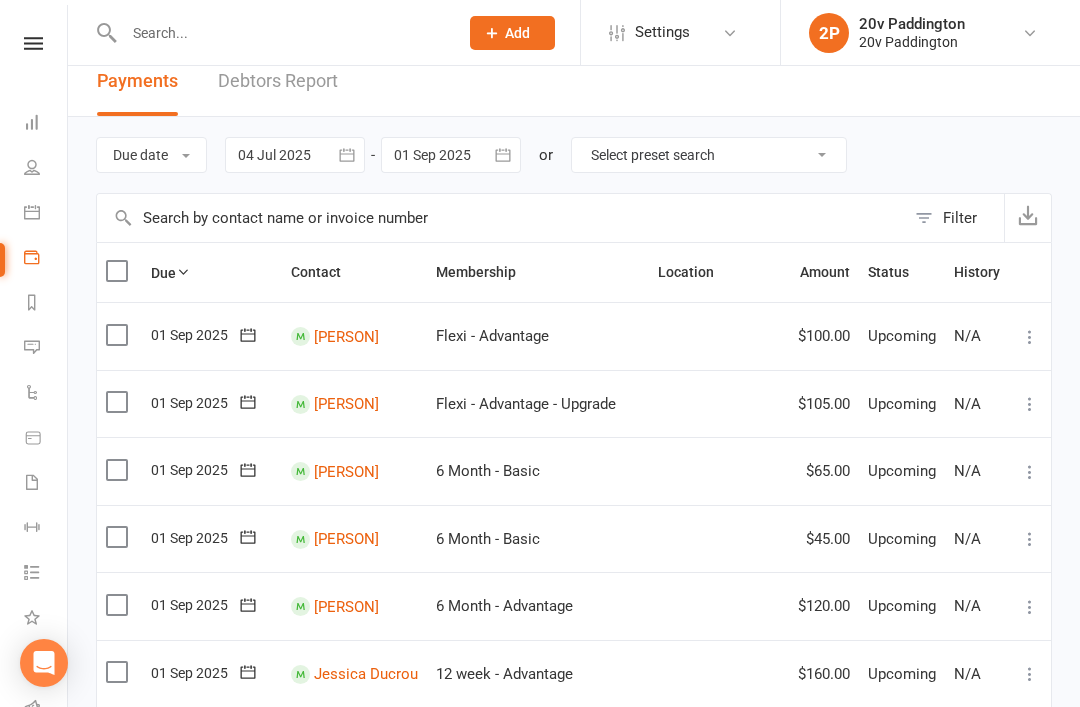 click on "Messages   1" at bounding box center [46, 349] 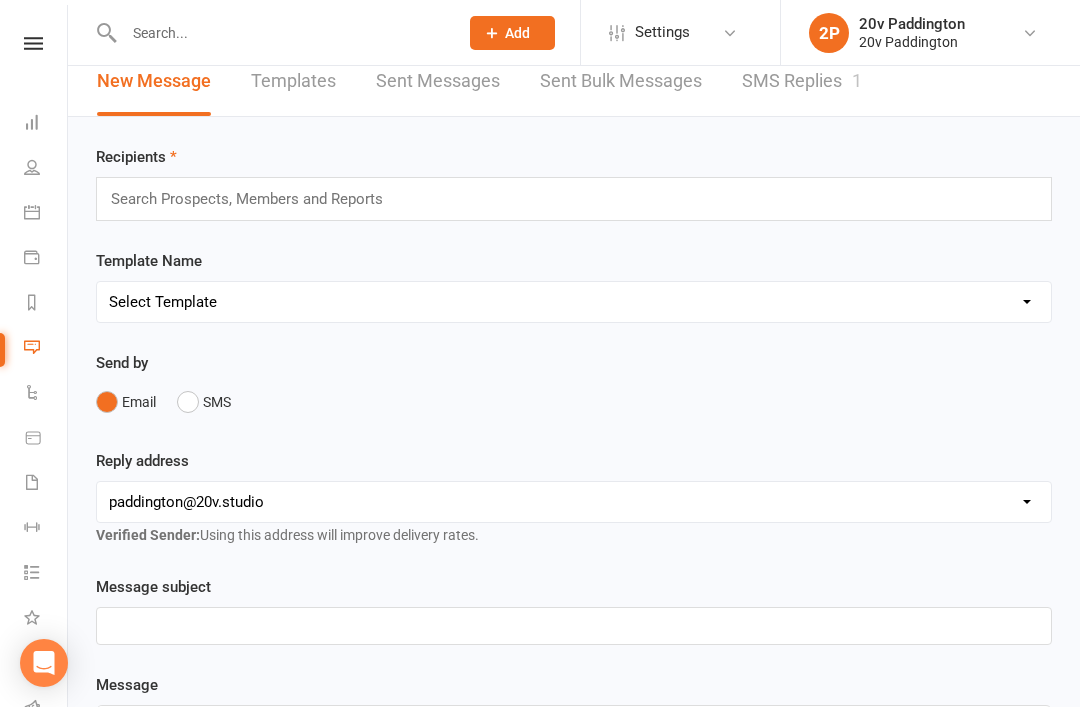 scroll, scrollTop: 0, scrollLeft: 0, axis: both 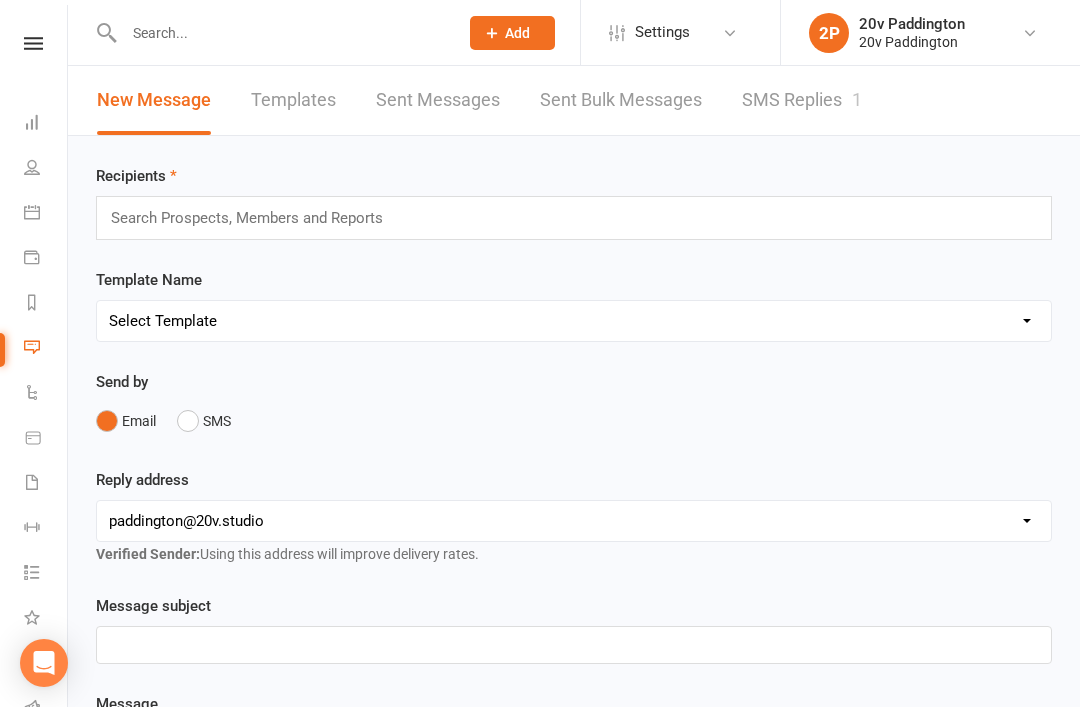 click on "SMS Replies  1" at bounding box center (802, 100) 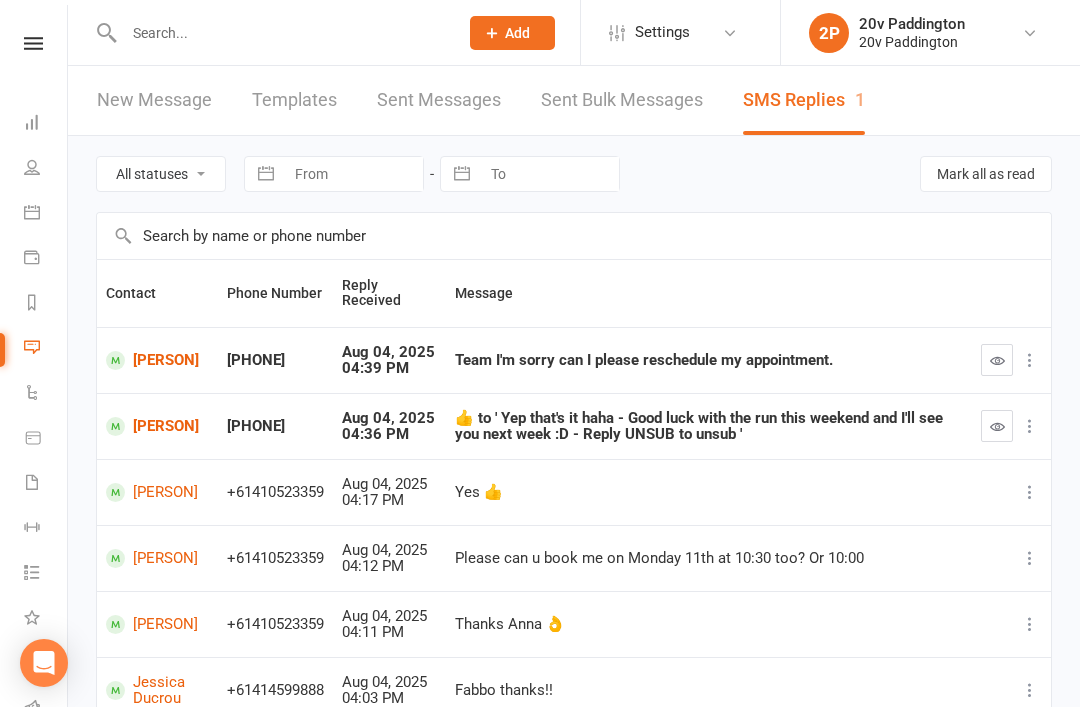 click at bounding box center [997, 360] 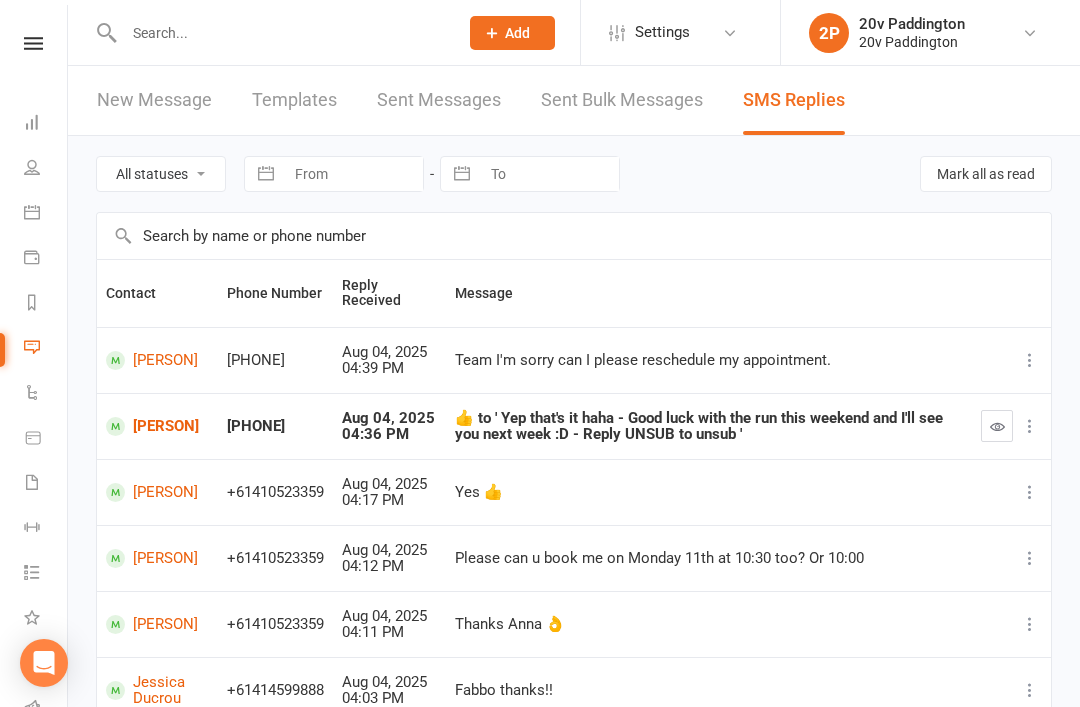 click at bounding box center [997, 426] 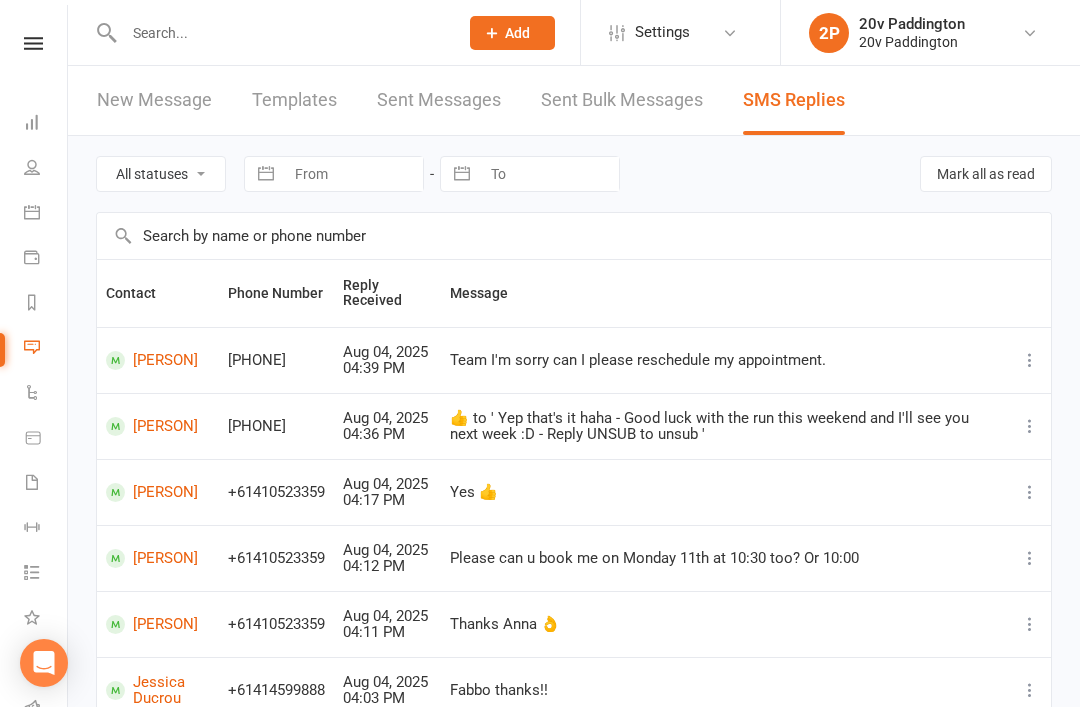 click on "Calendar" at bounding box center (46, 214) 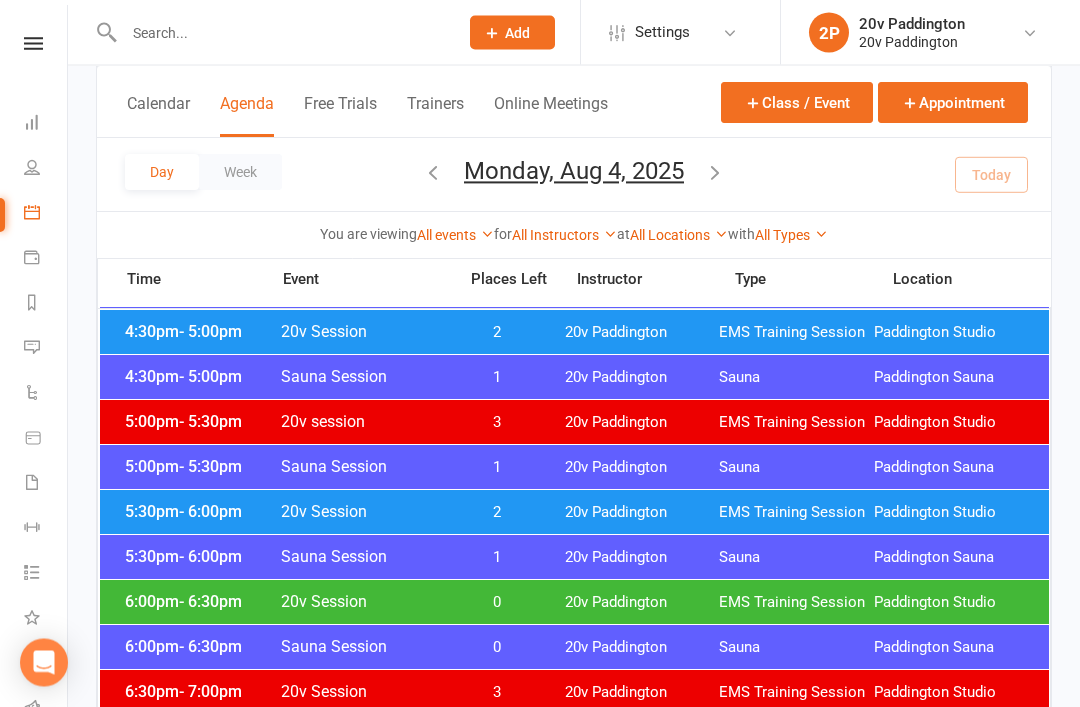 scroll, scrollTop: 1756, scrollLeft: 0, axis: vertical 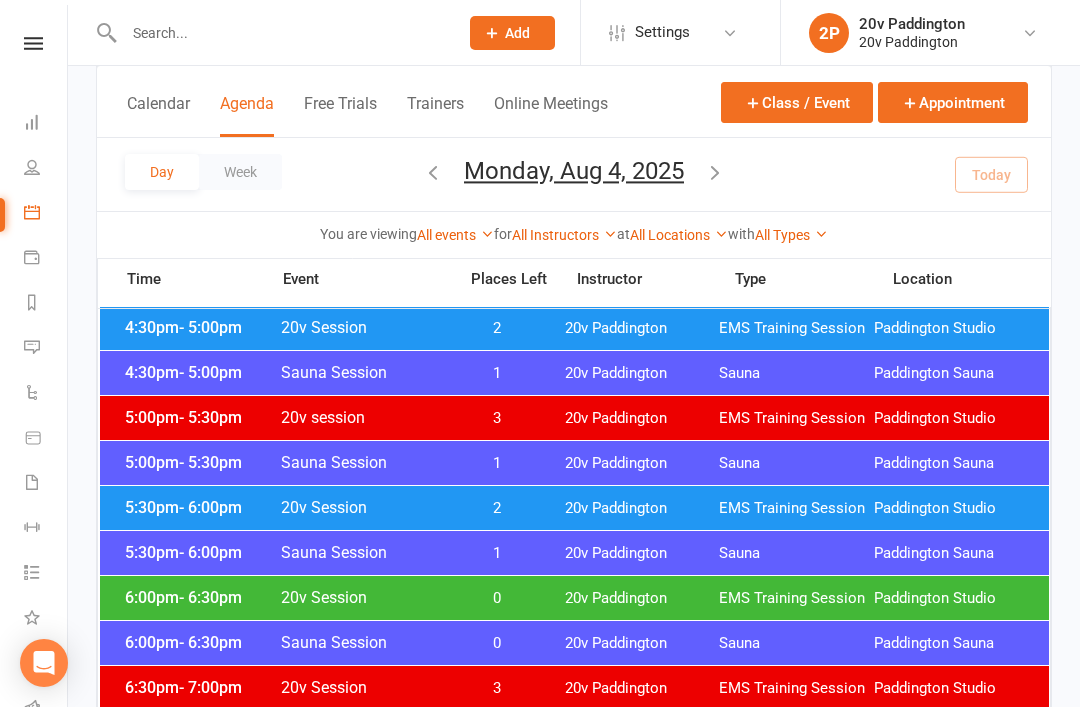 click on "EMS Training Session" at bounding box center [796, 508] 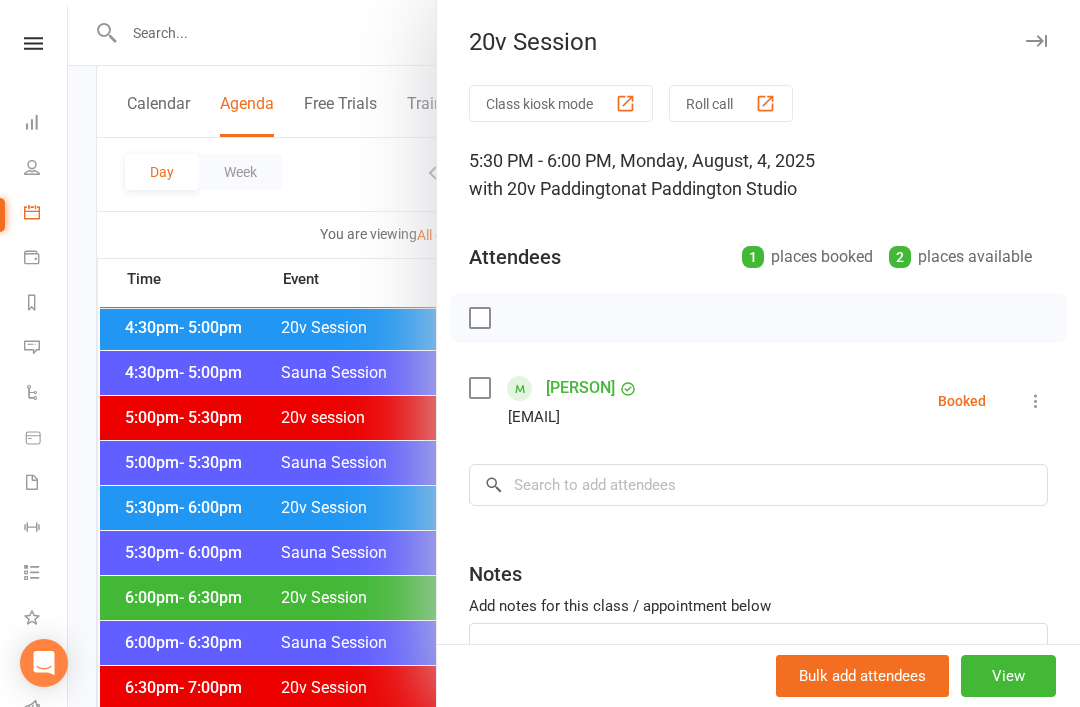 click at bounding box center (574, 353) 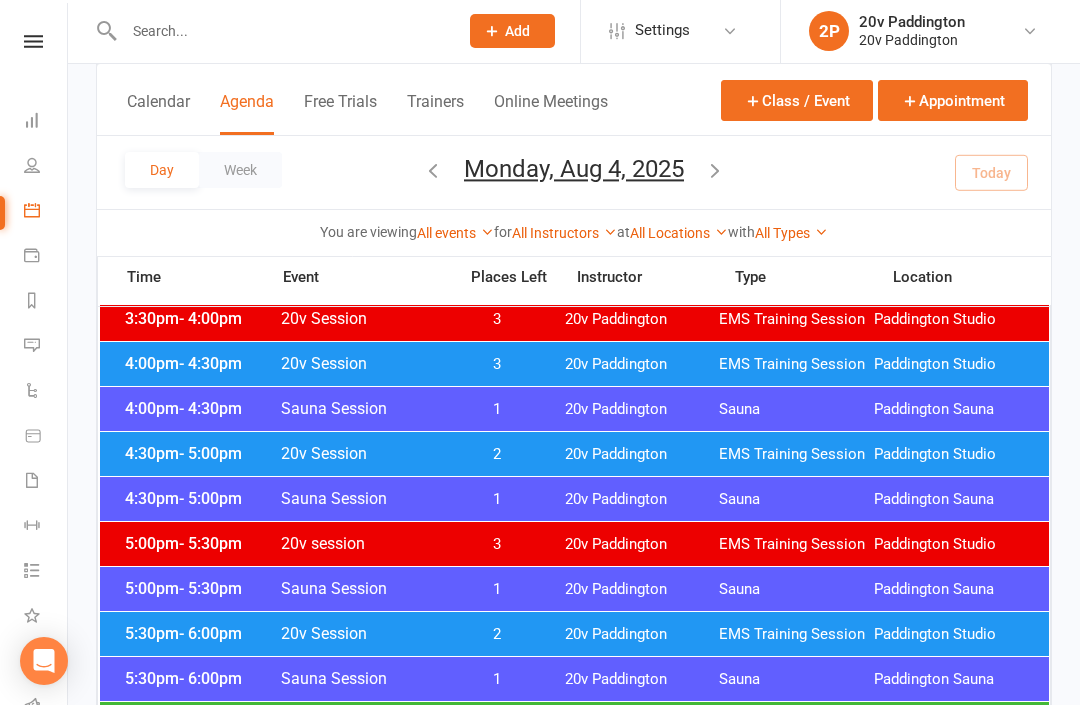 click on "2" at bounding box center [497, 456] 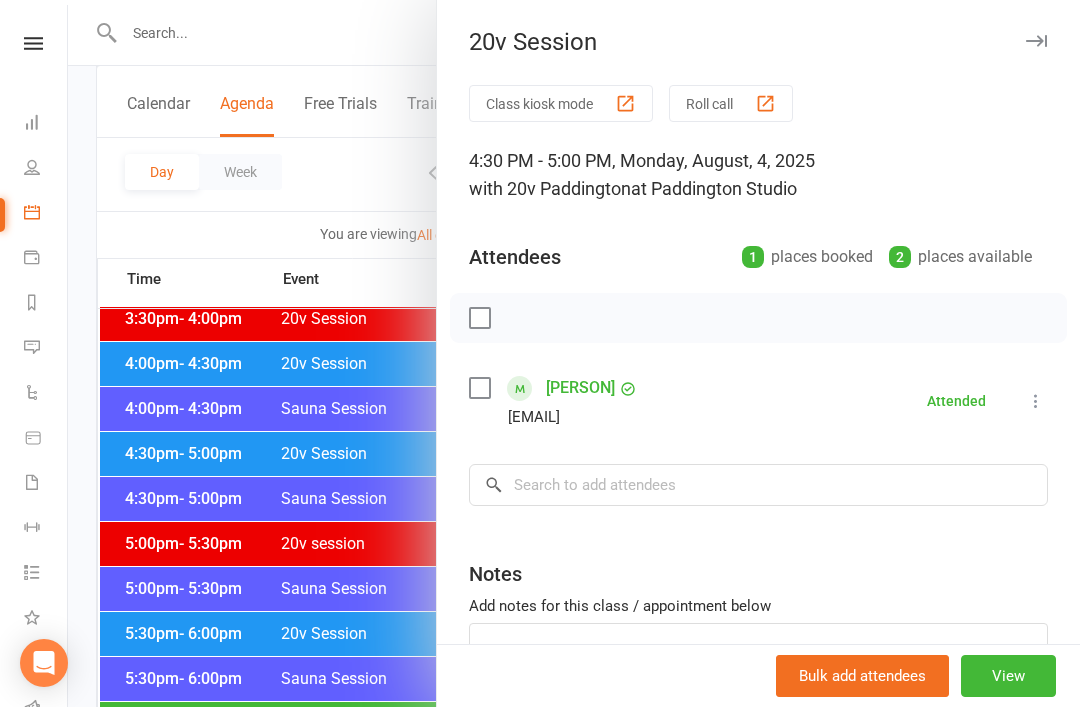 click at bounding box center [574, 353] 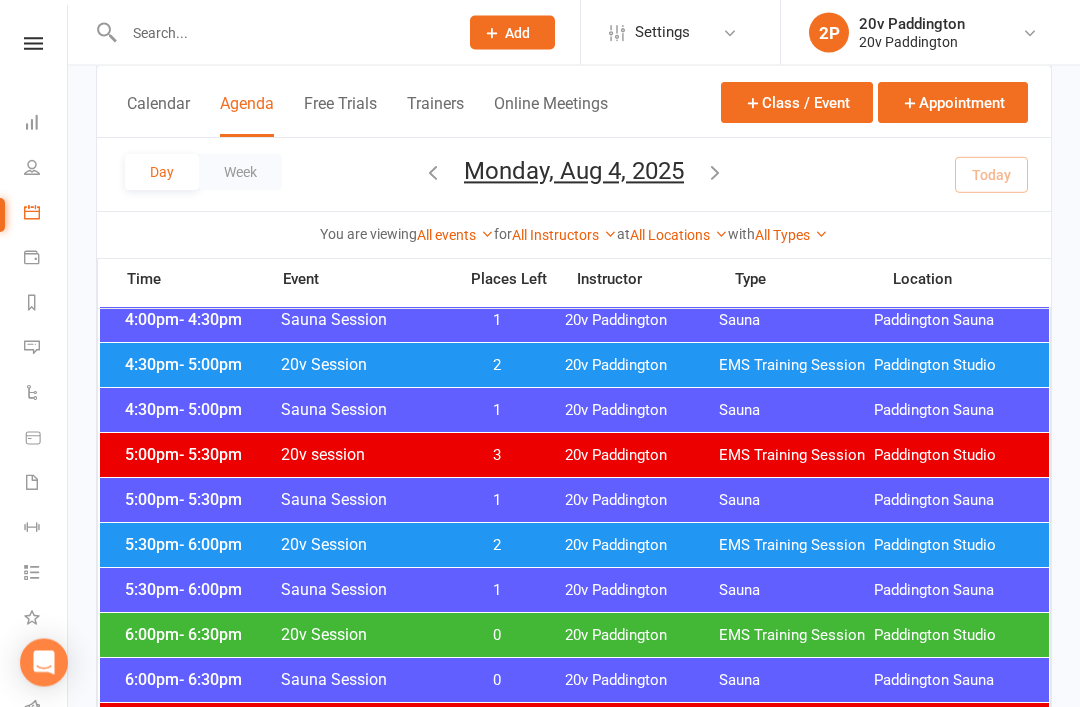 scroll, scrollTop: 1830, scrollLeft: 0, axis: vertical 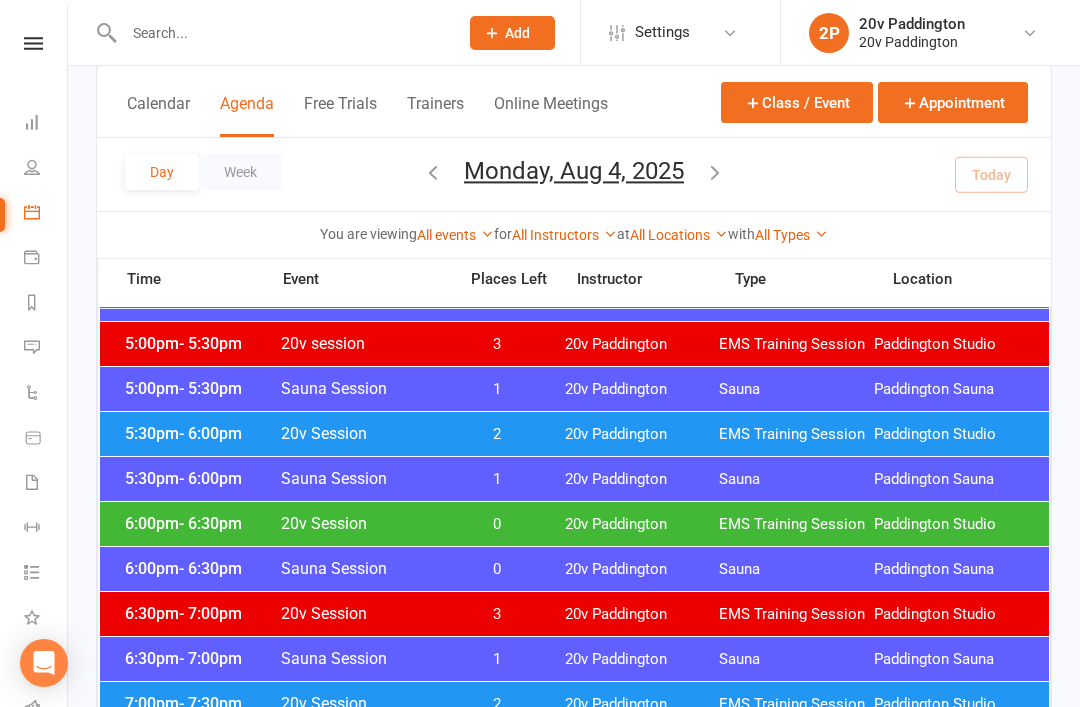 click on "[TIME]  - [TIME] [ORGANIZATION] [ORGANIZATION] [LOCATION]" at bounding box center [574, 524] 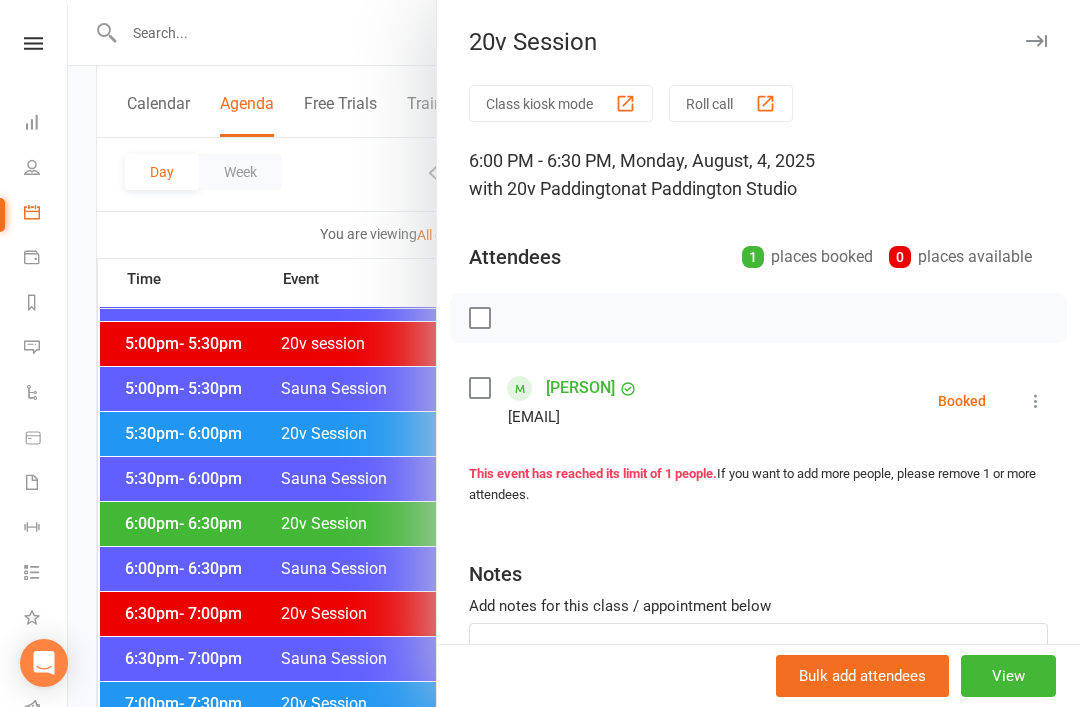 click at bounding box center [574, 353] 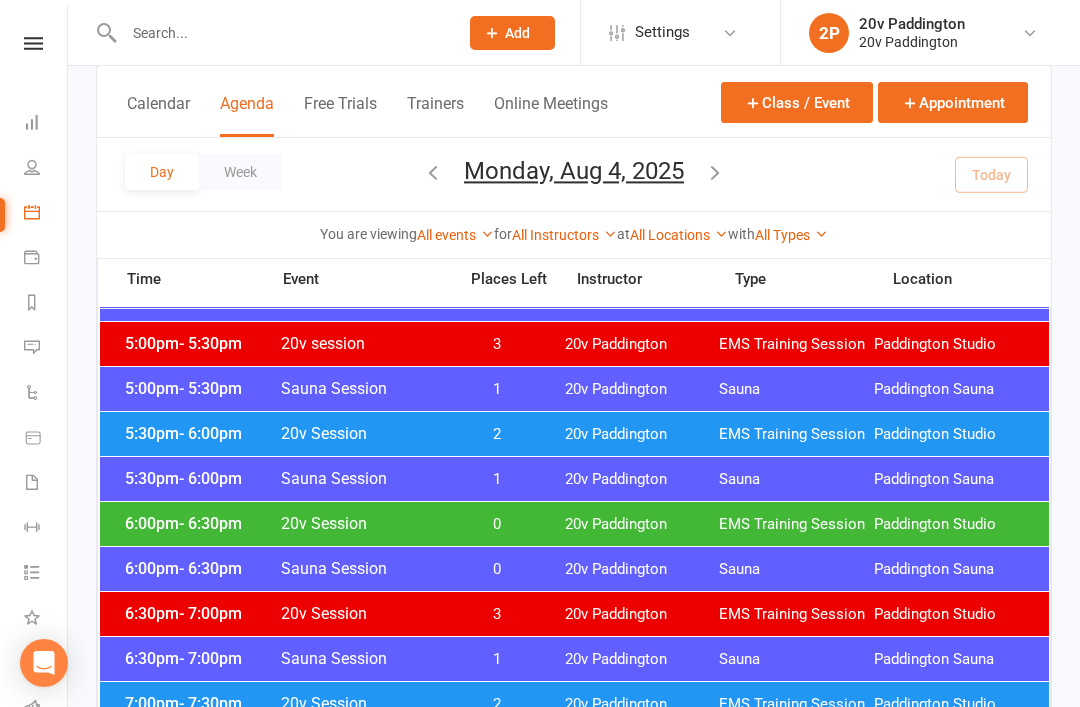 click on "20v Session" at bounding box center [362, 523] 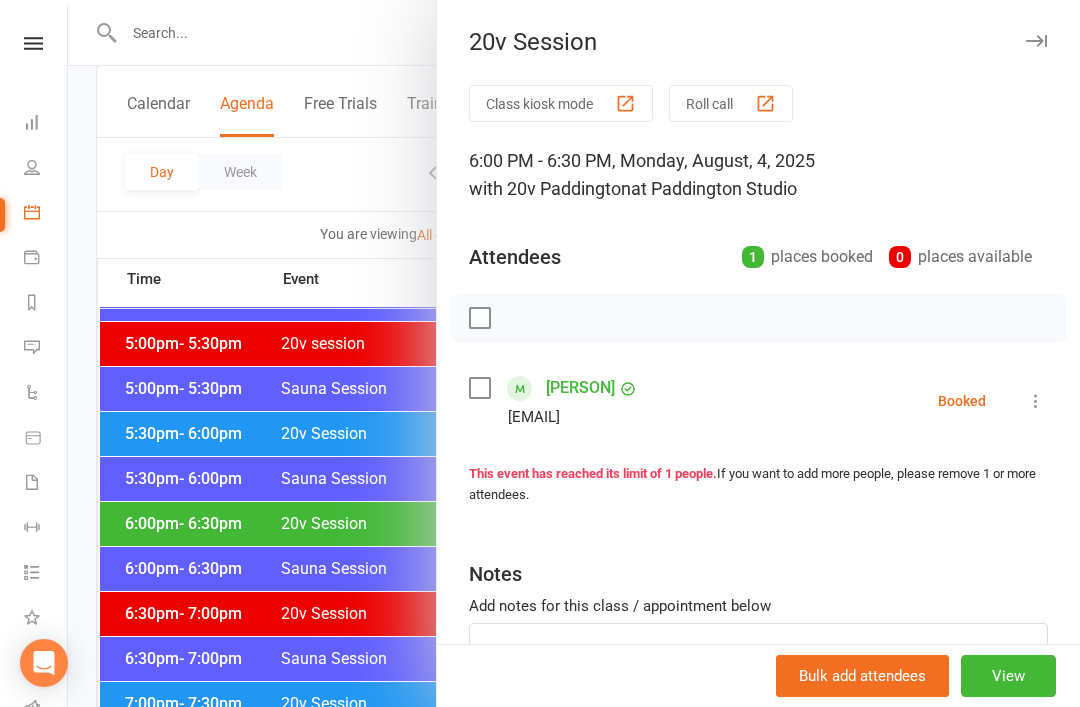 click at bounding box center [574, 353] 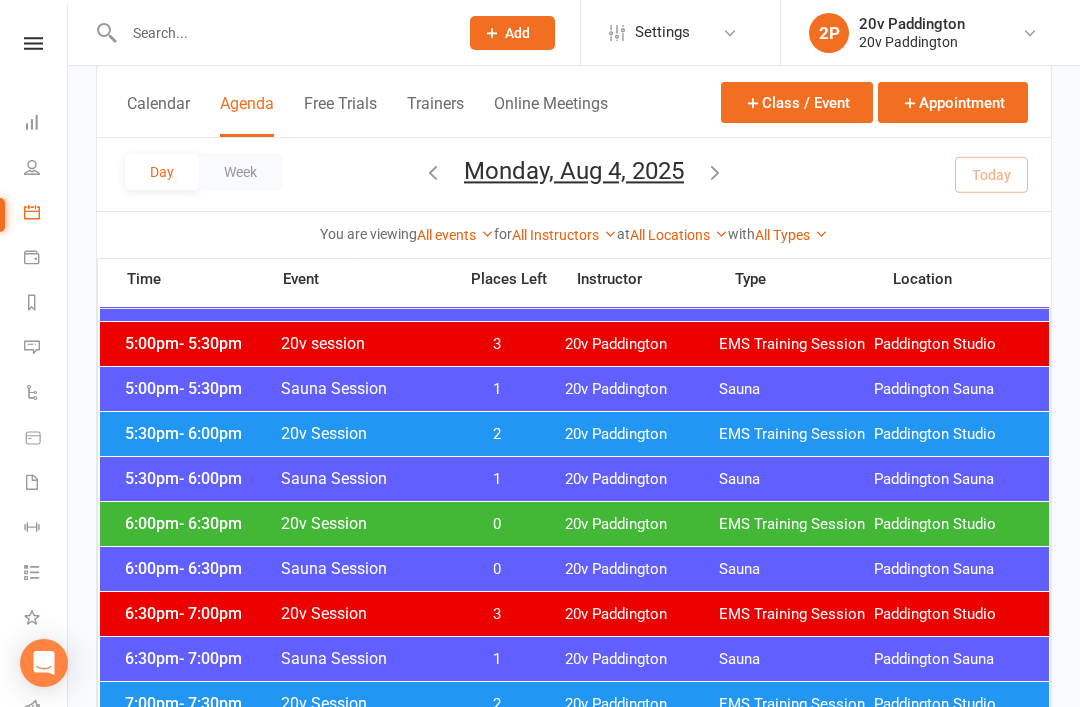 click on "[TIME]  - [TIME] [ORGANIZATION] [ORGANIZATION] [ORGANIZATION] [LOCATION]" at bounding box center [574, 434] 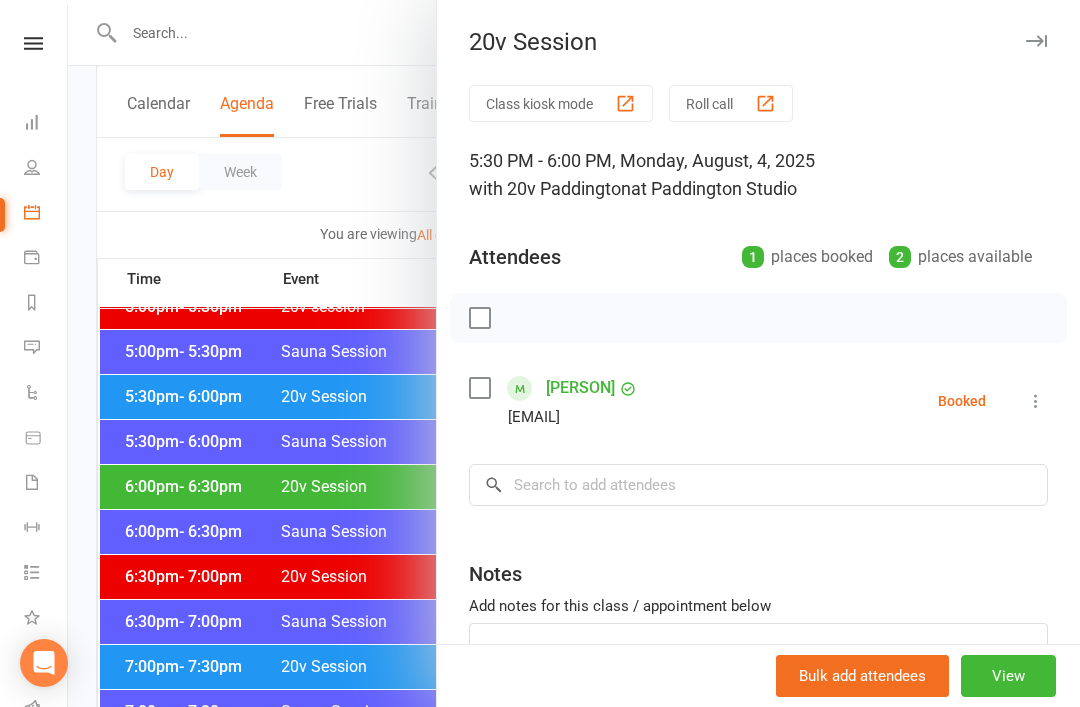 scroll, scrollTop: 1914, scrollLeft: 0, axis: vertical 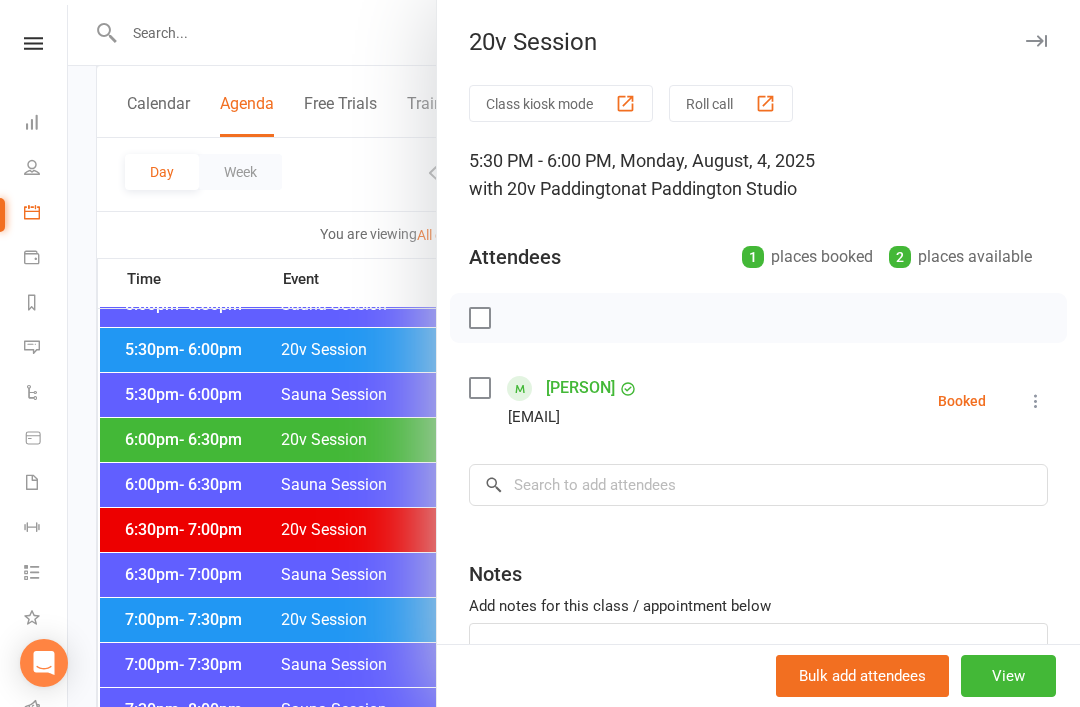 click at bounding box center (574, 353) 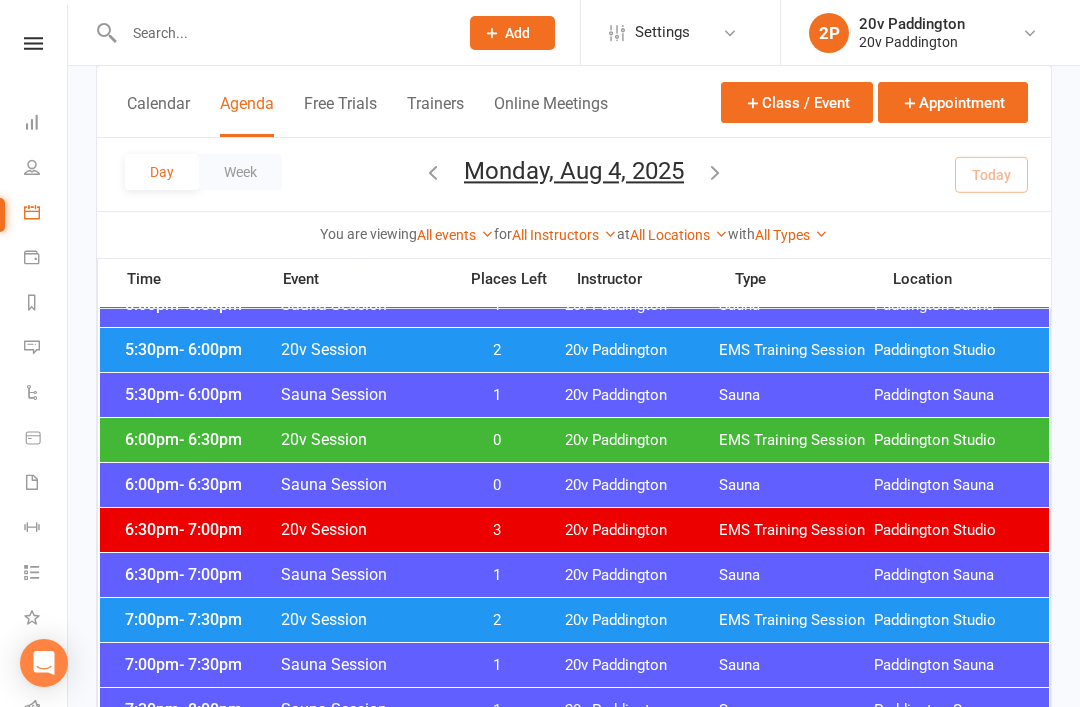 click on "0" at bounding box center (497, 440) 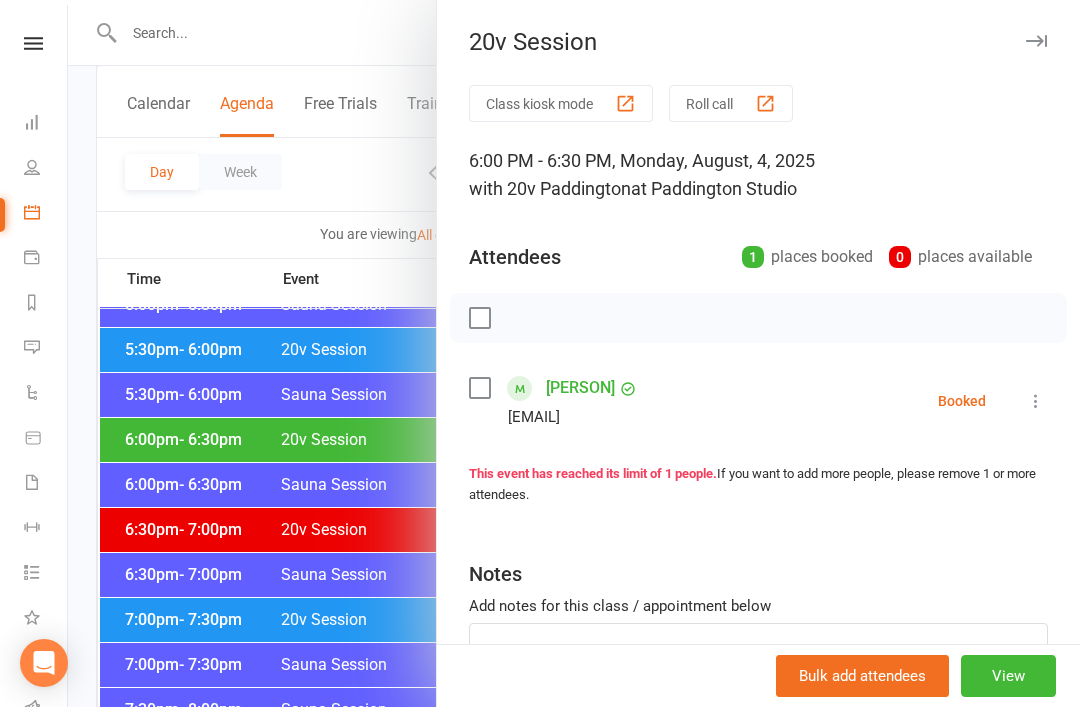 click at bounding box center (574, 353) 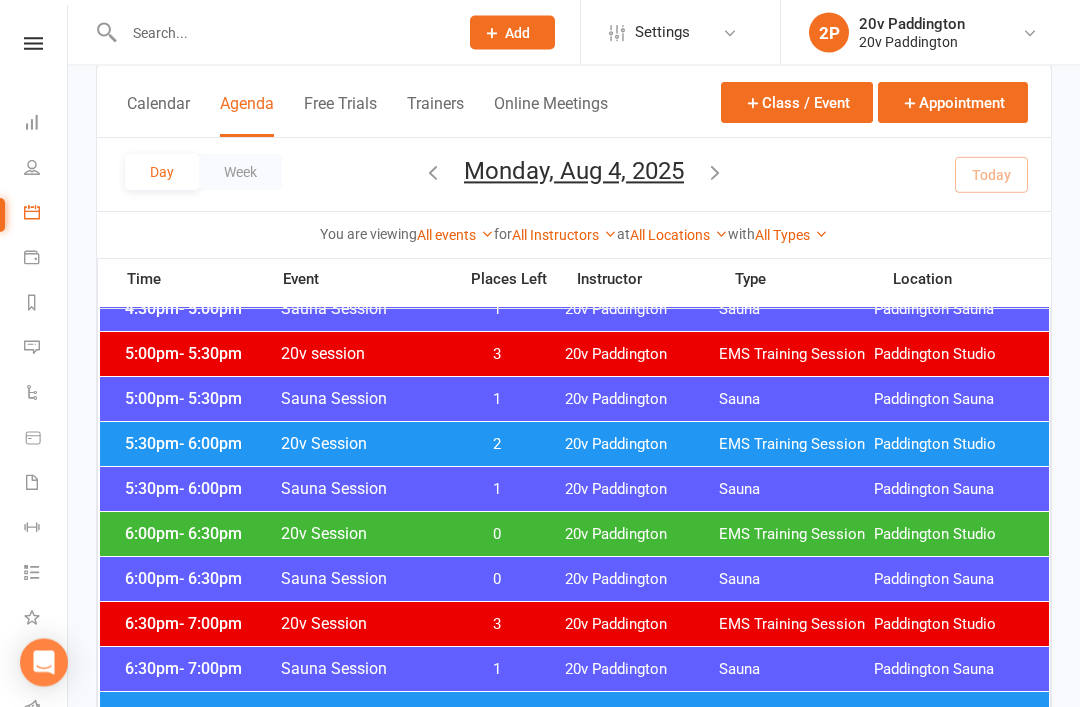 click on "2" at bounding box center (497, 445) 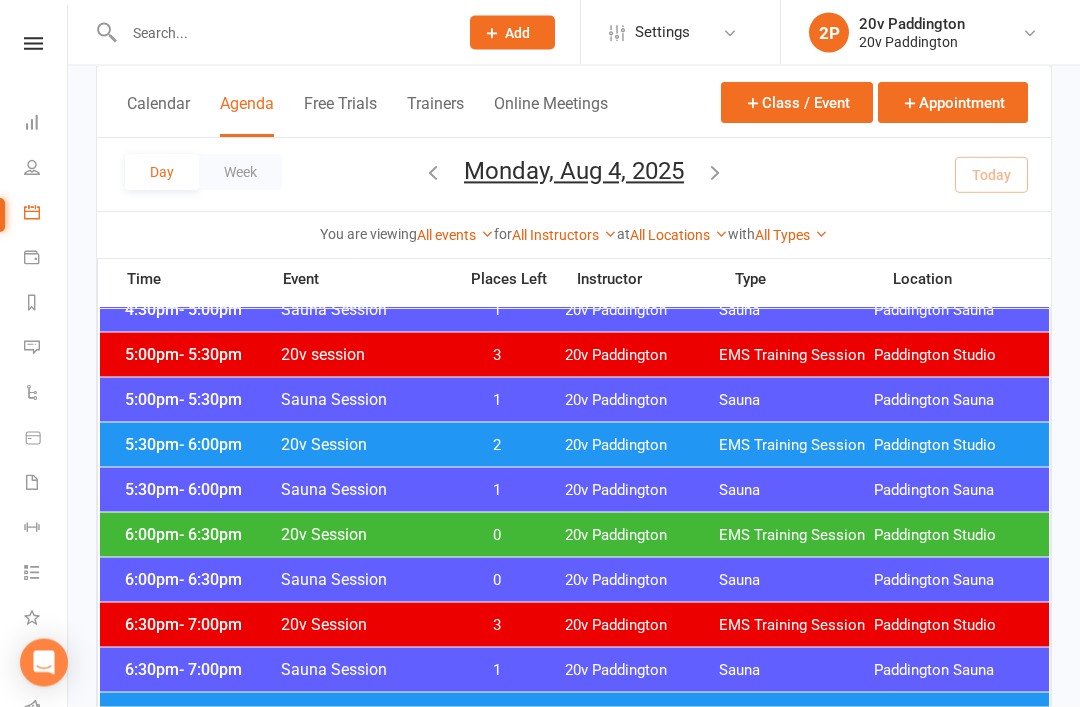scroll, scrollTop: 1820, scrollLeft: 0, axis: vertical 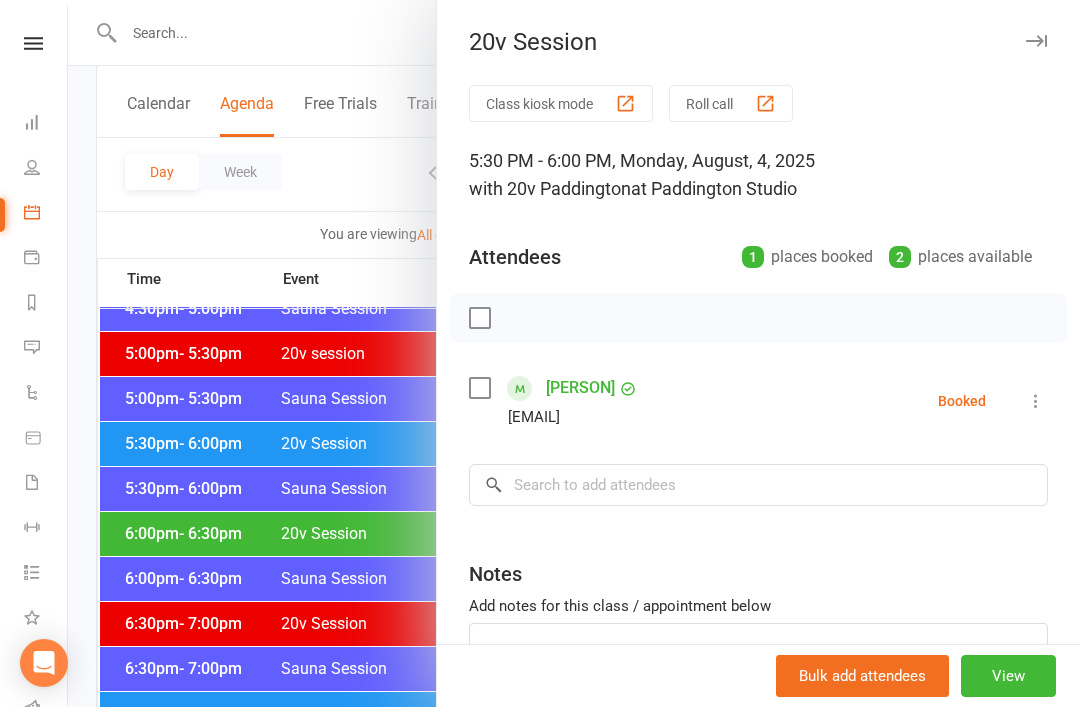 click on "[PERSON] [EMAIL] Booked More info  Remove  Check in  Mark absent  Send message  All bookings for series" at bounding box center [758, 401] 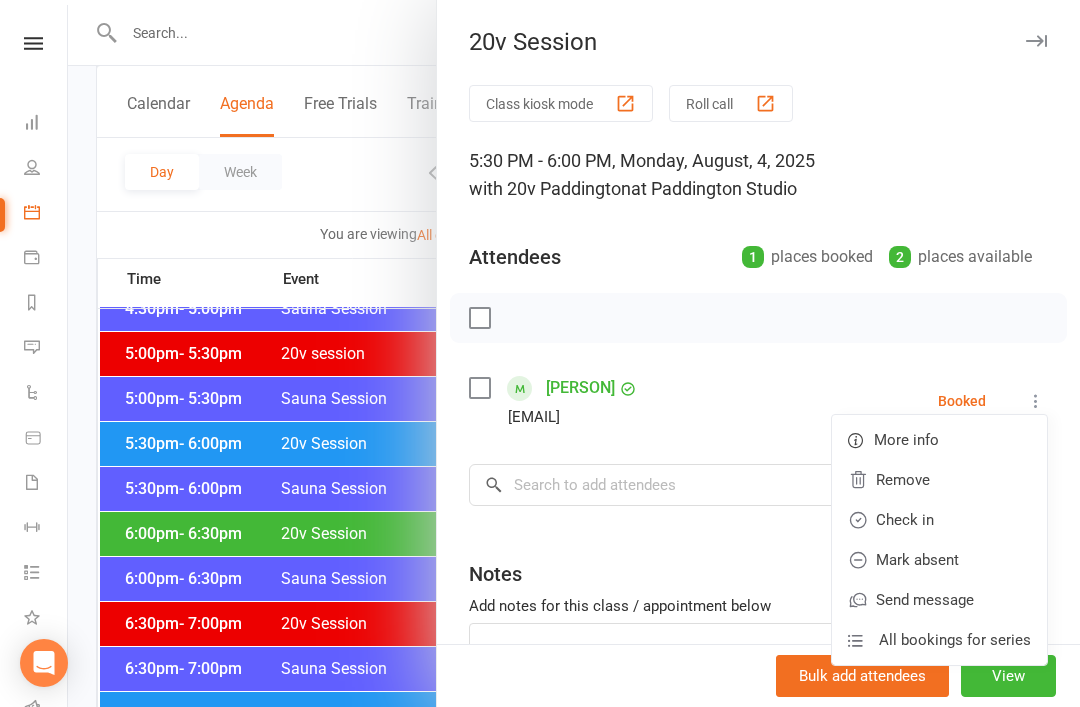 click on "Check in" at bounding box center [939, 520] 